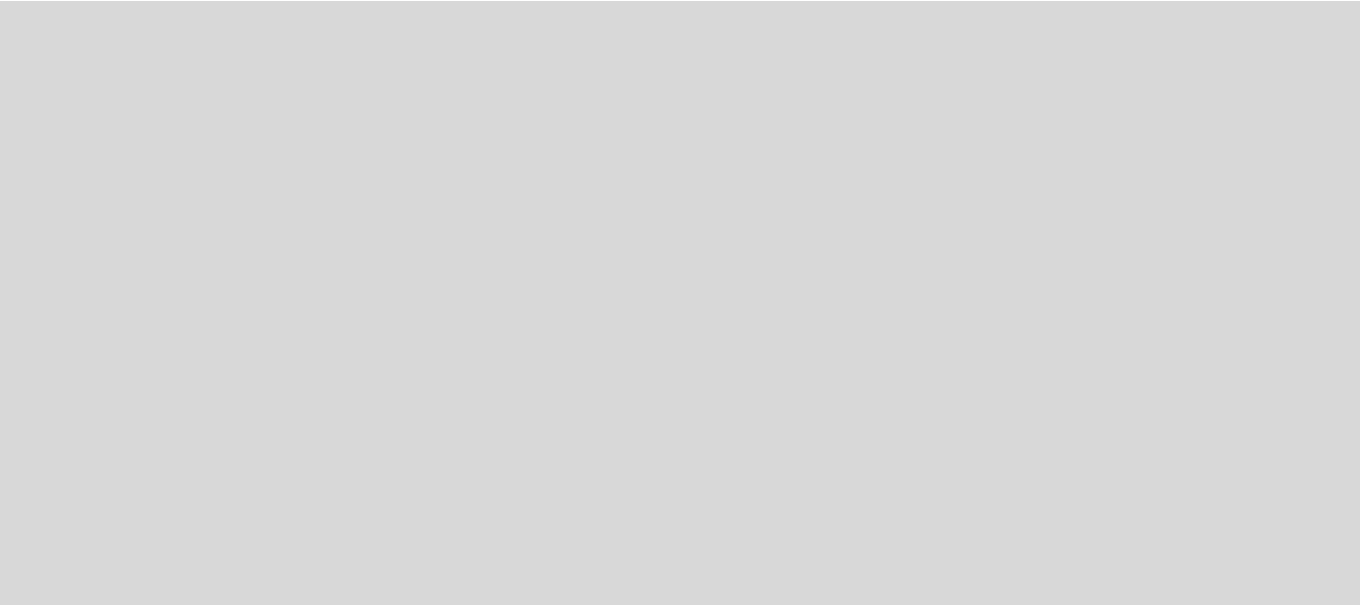 scroll, scrollTop: 0, scrollLeft: 0, axis: both 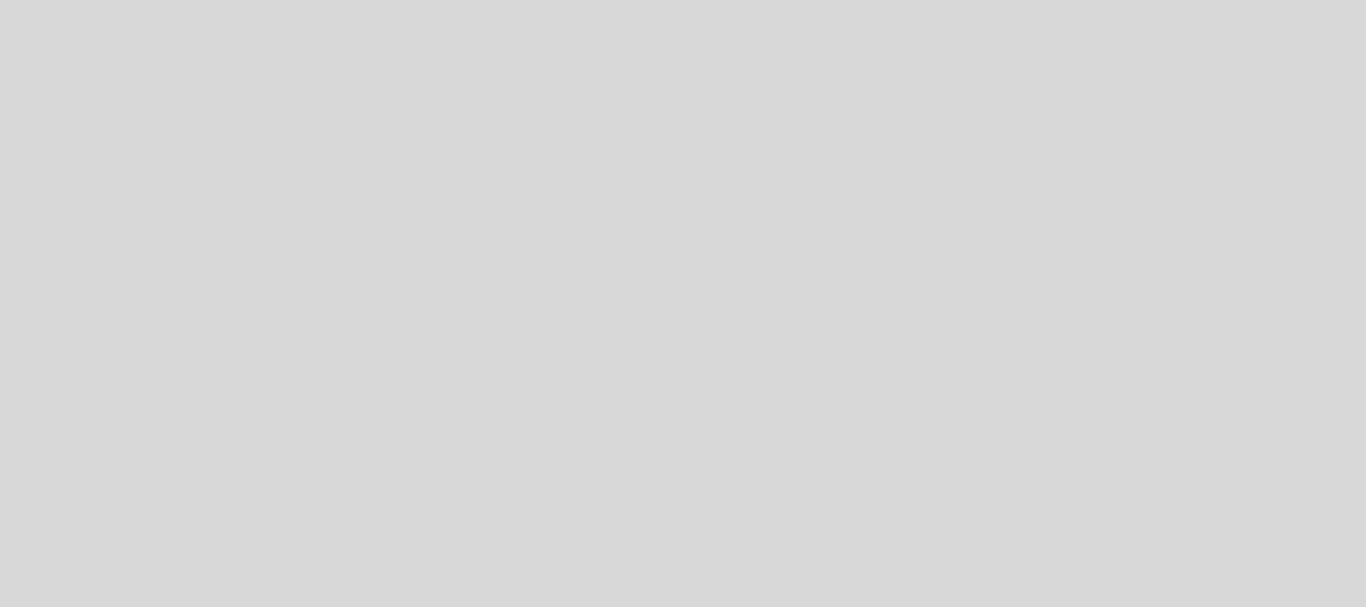 select on "es" 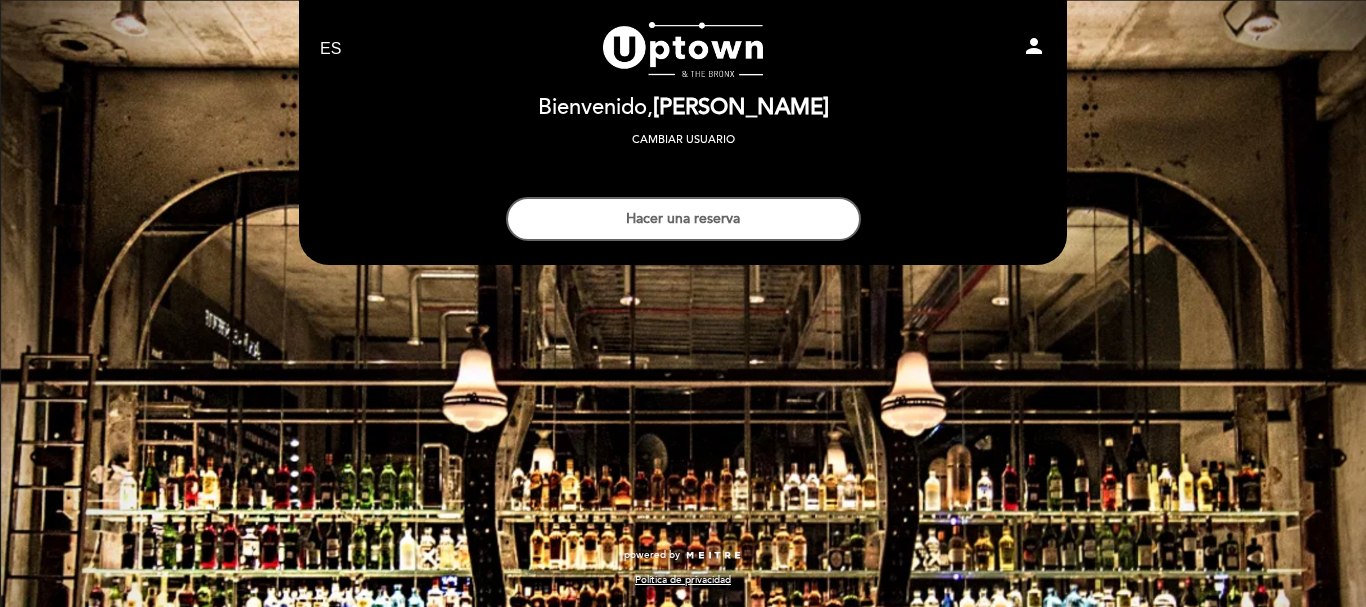 click on "person" at bounding box center [1034, 46] 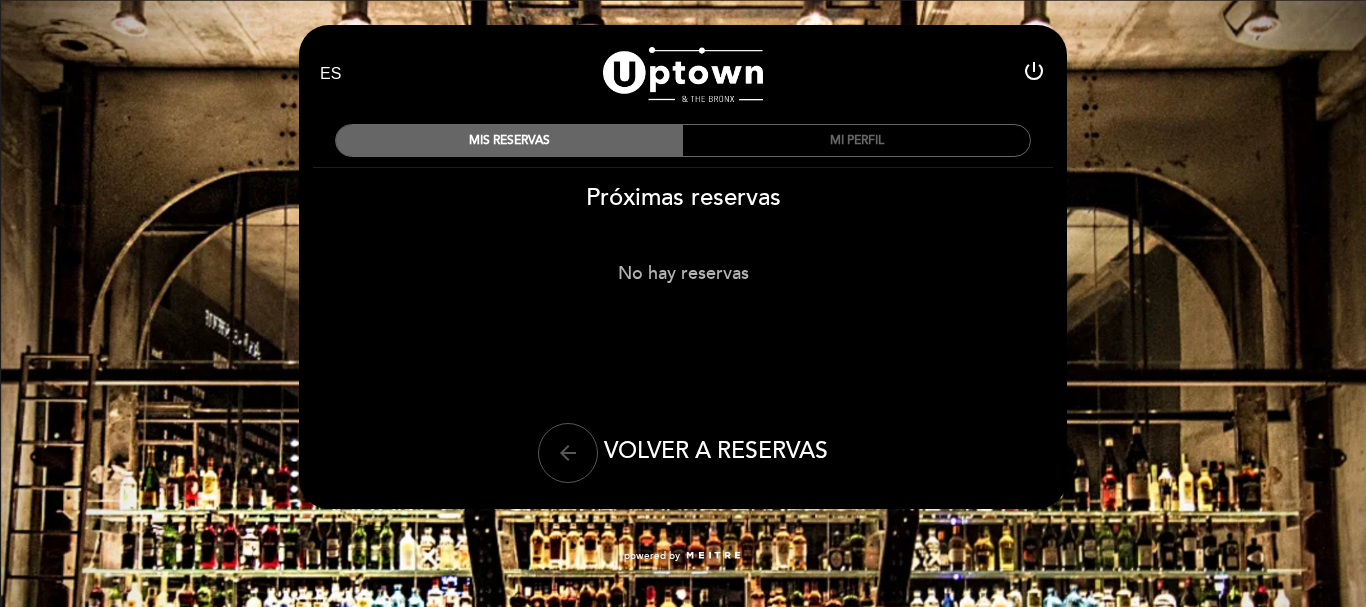 click on "arrow_back" at bounding box center (568, 453) 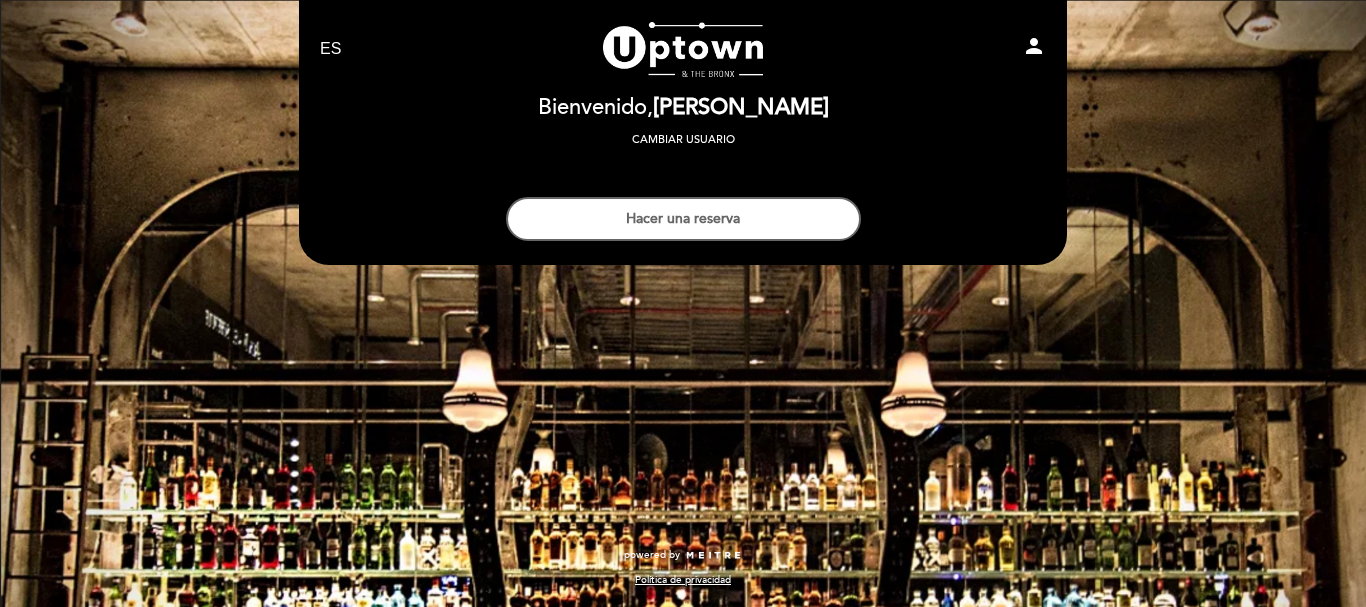 click on "person" at bounding box center (1034, 46) 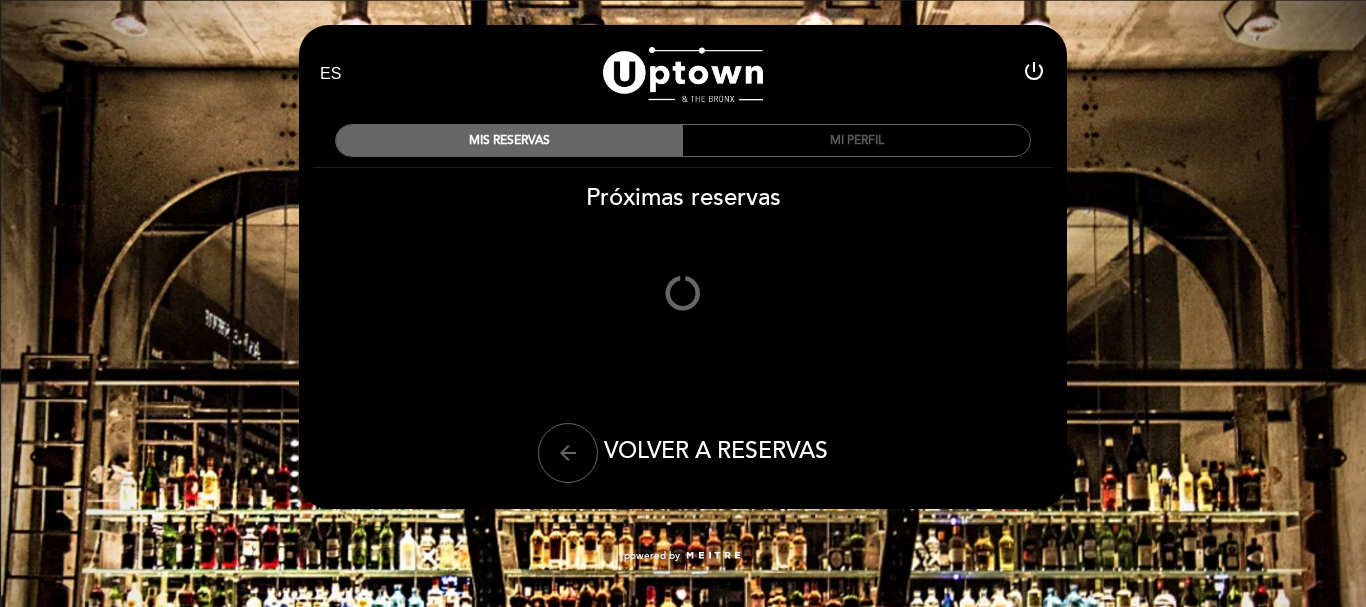 click on "MI PERFIL" at bounding box center [856, 140] 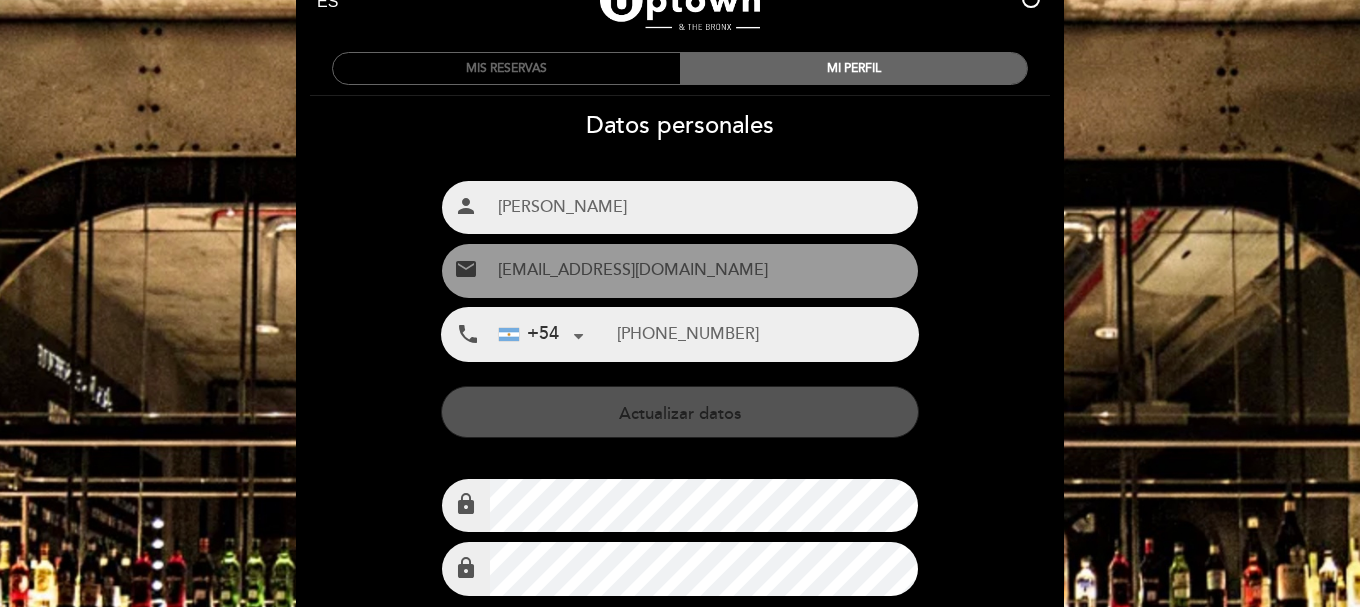 scroll, scrollTop: 0, scrollLeft: 0, axis: both 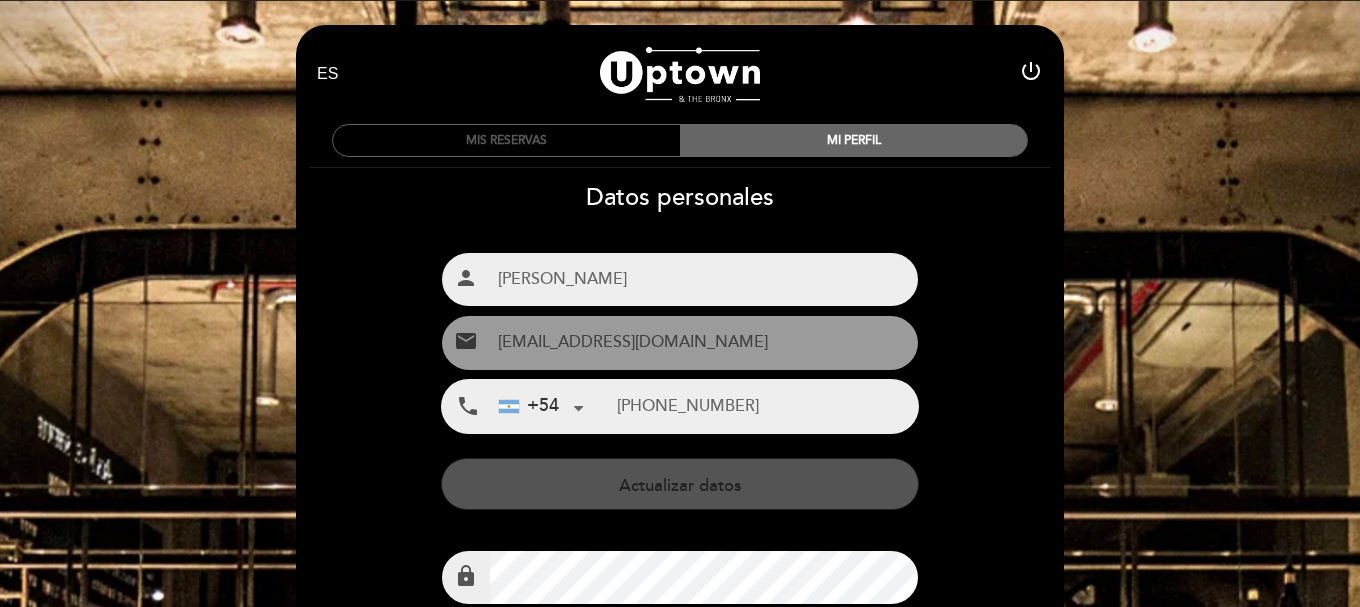 click on "MIS RESERVAS" at bounding box center (506, 140) 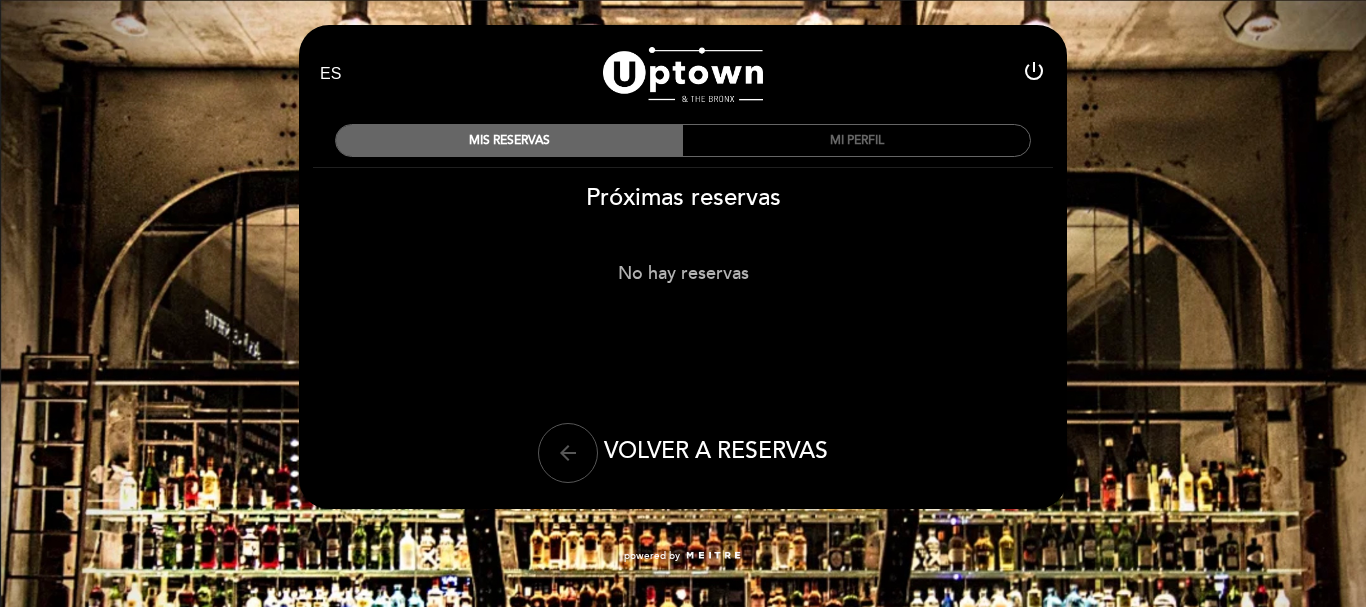 click on "arrow_back" at bounding box center [568, 453] 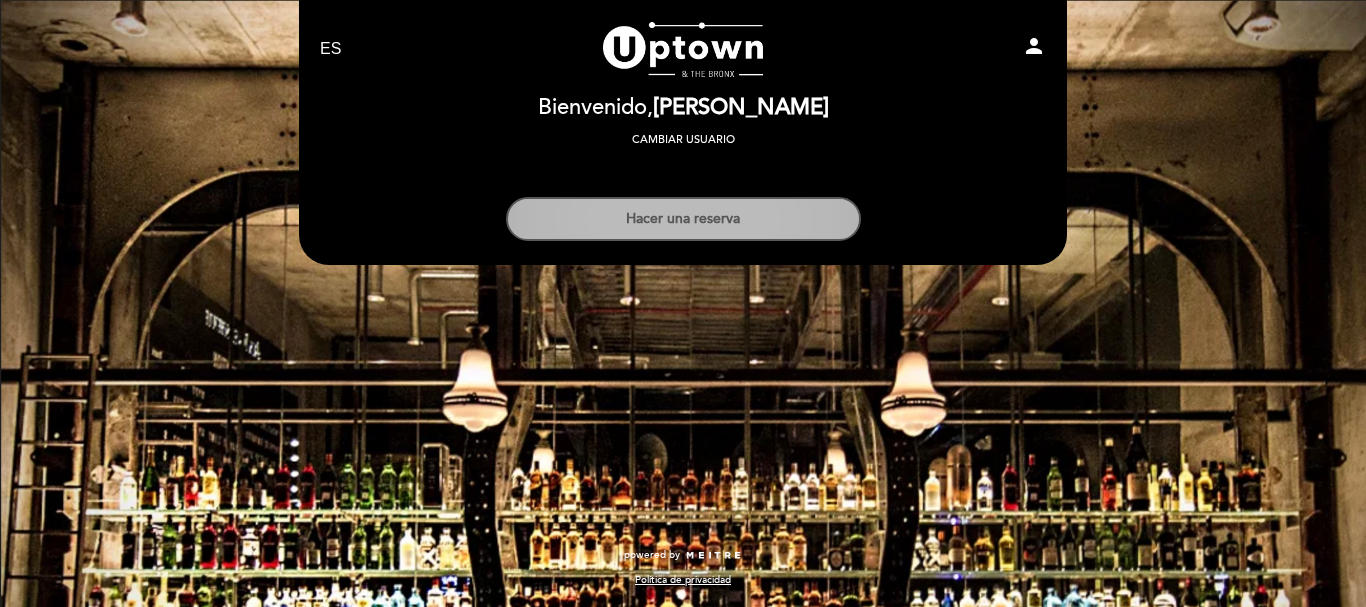 click on "Hacer una reserva" at bounding box center [683, 219] 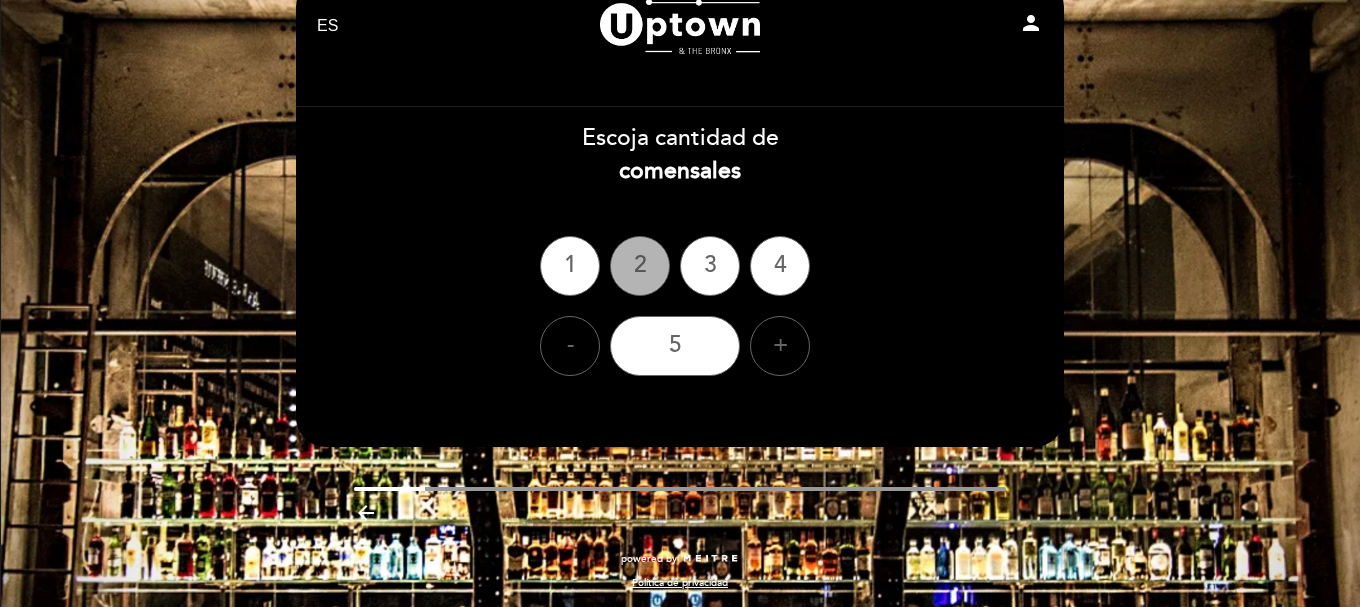 scroll, scrollTop: 51, scrollLeft: 0, axis: vertical 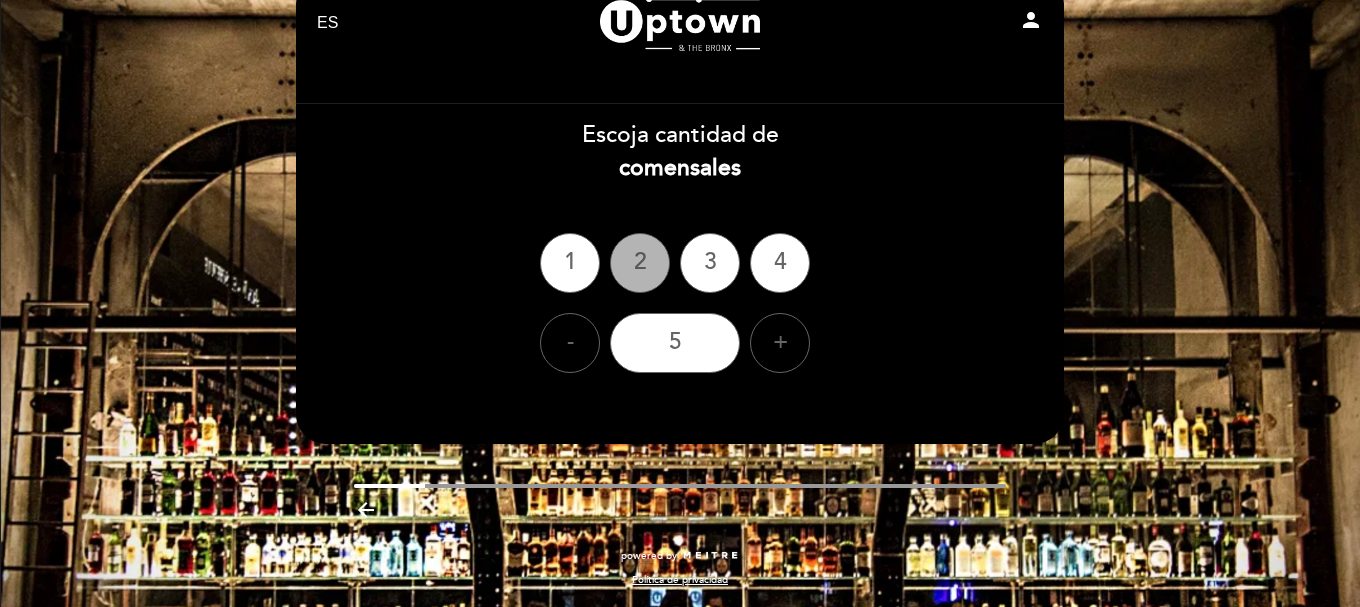 click on "2" at bounding box center (640, 263) 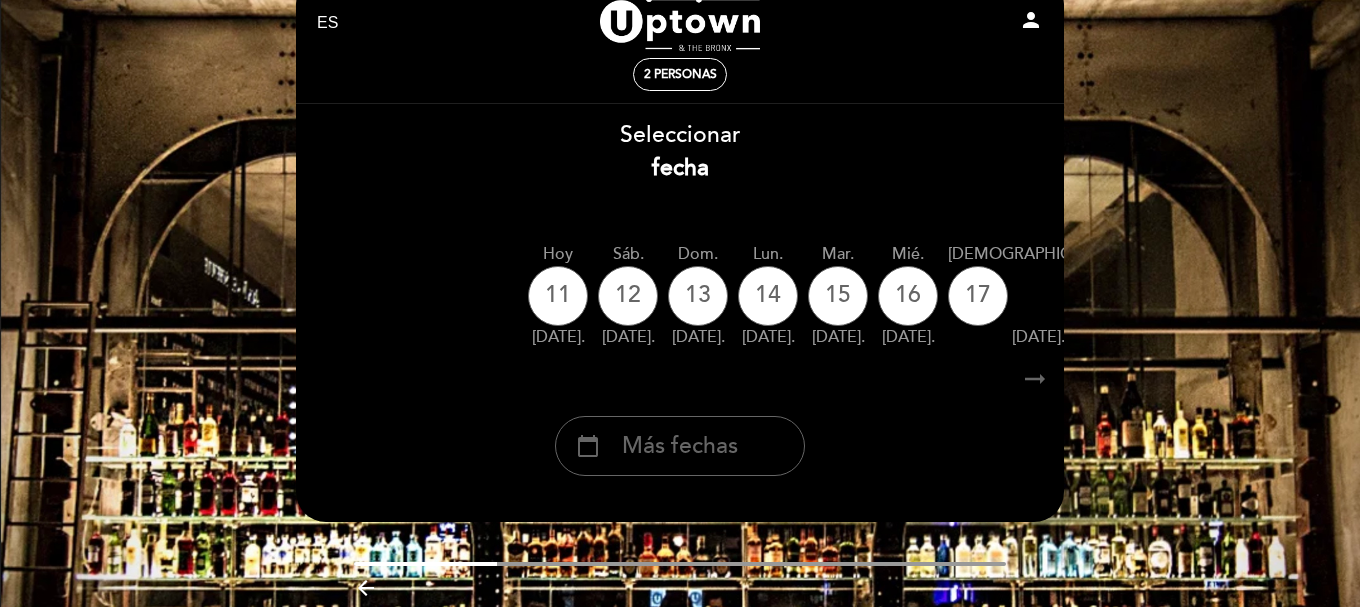 click on "arrow_right_alt" at bounding box center (1035, 379) 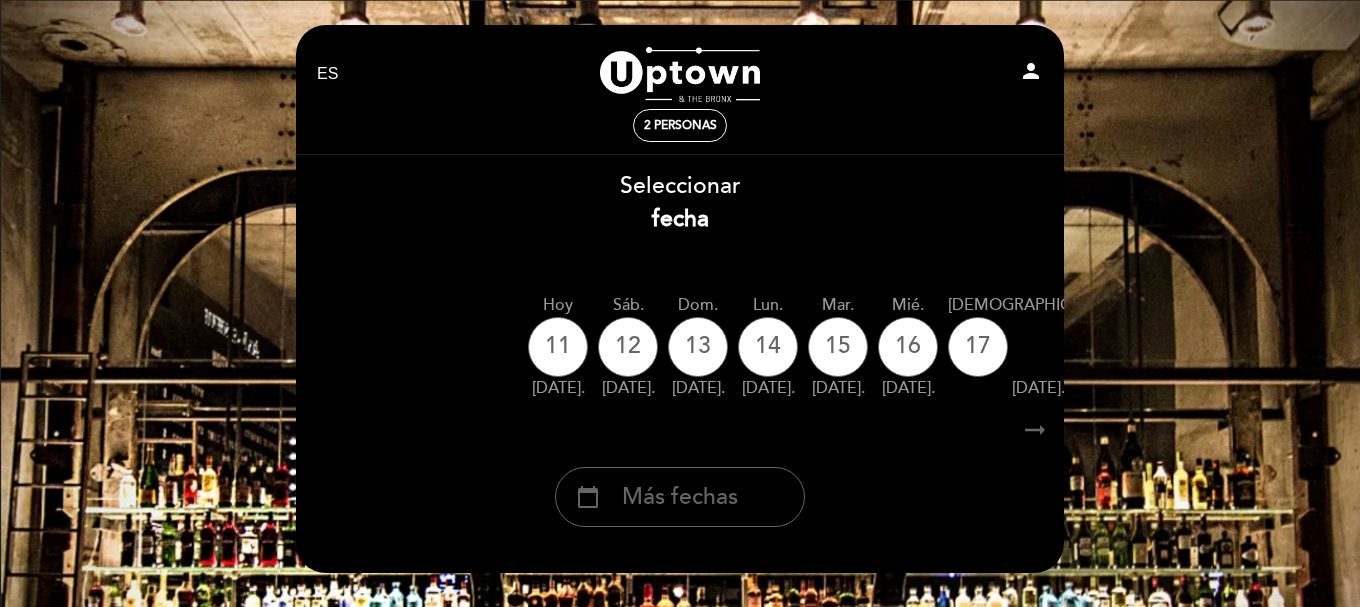scroll, scrollTop: 0, scrollLeft: 103, axis: horizontal 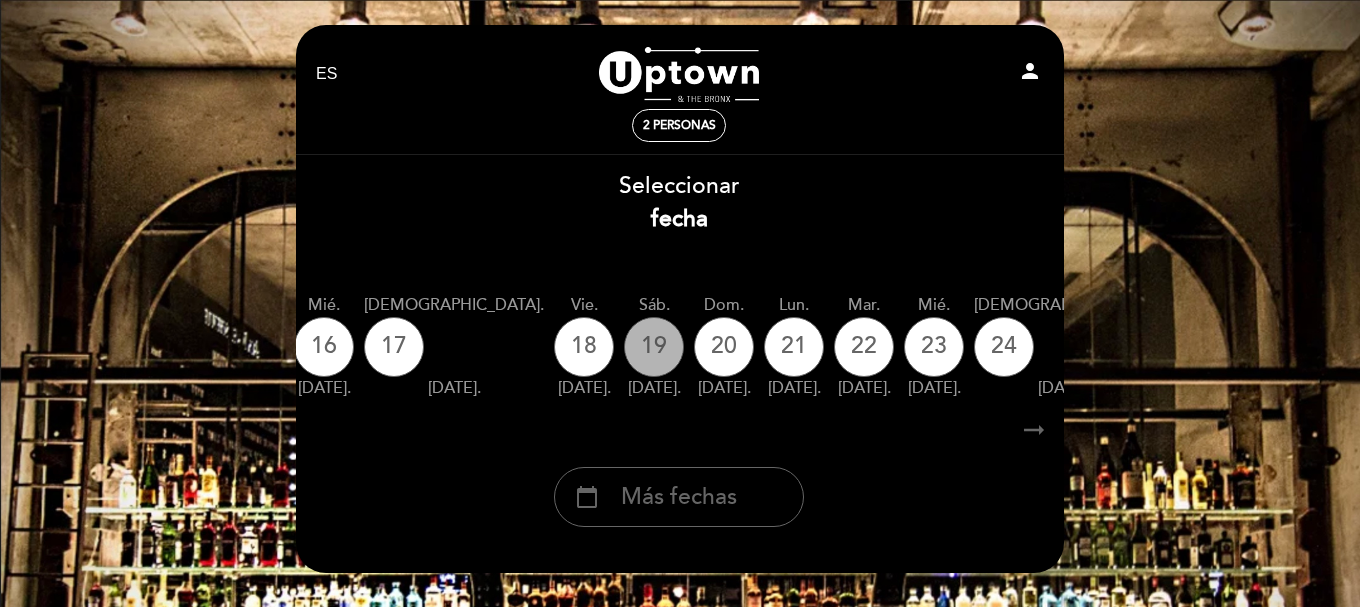 click on "19" at bounding box center (654, 347) 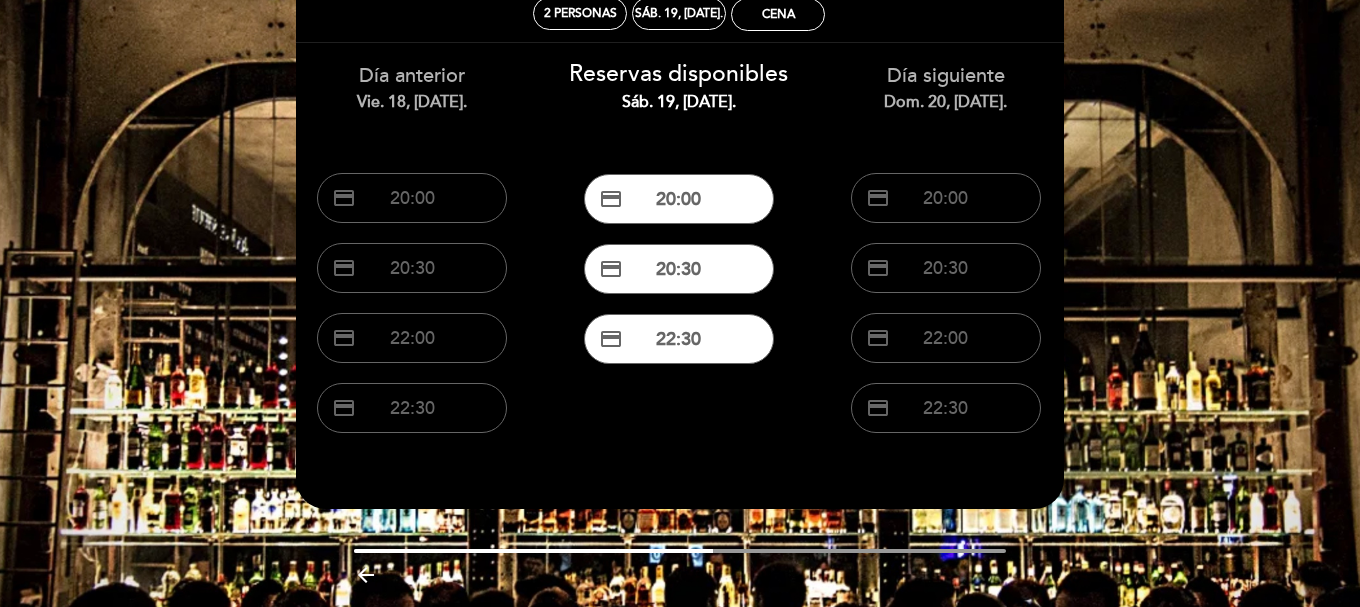 scroll, scrollTop: 78, scrollLeft: 0, axis: vertical 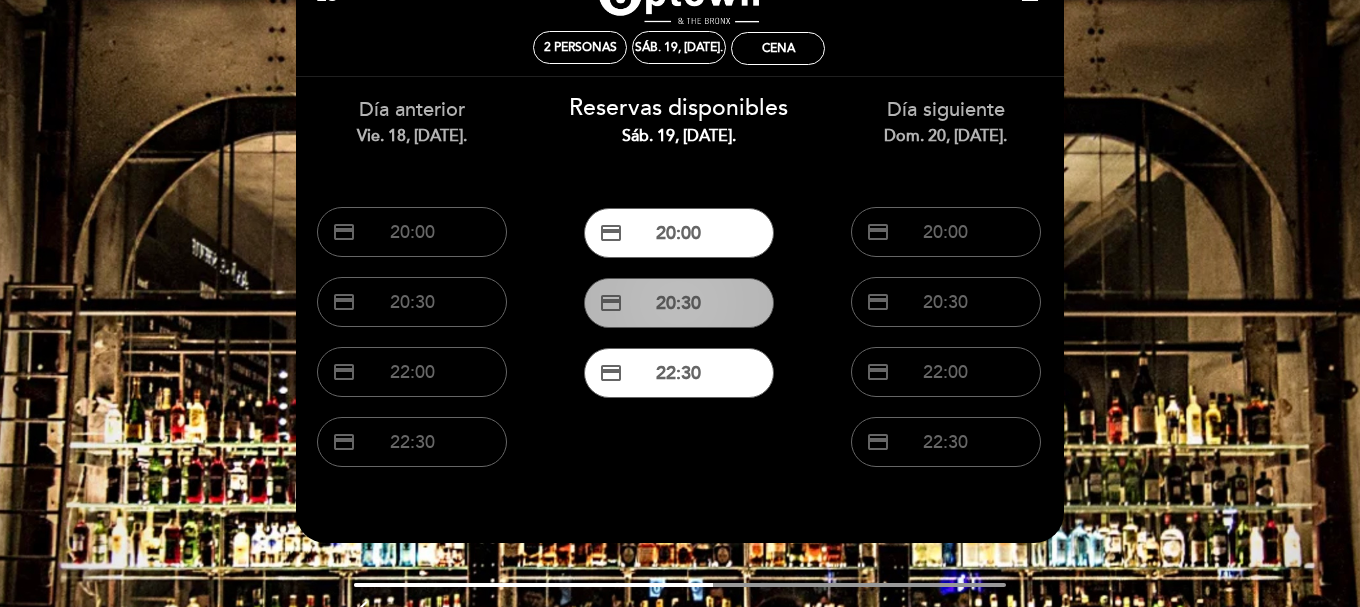 click on "credit_card
20:30" at bounding box center (679, 303) 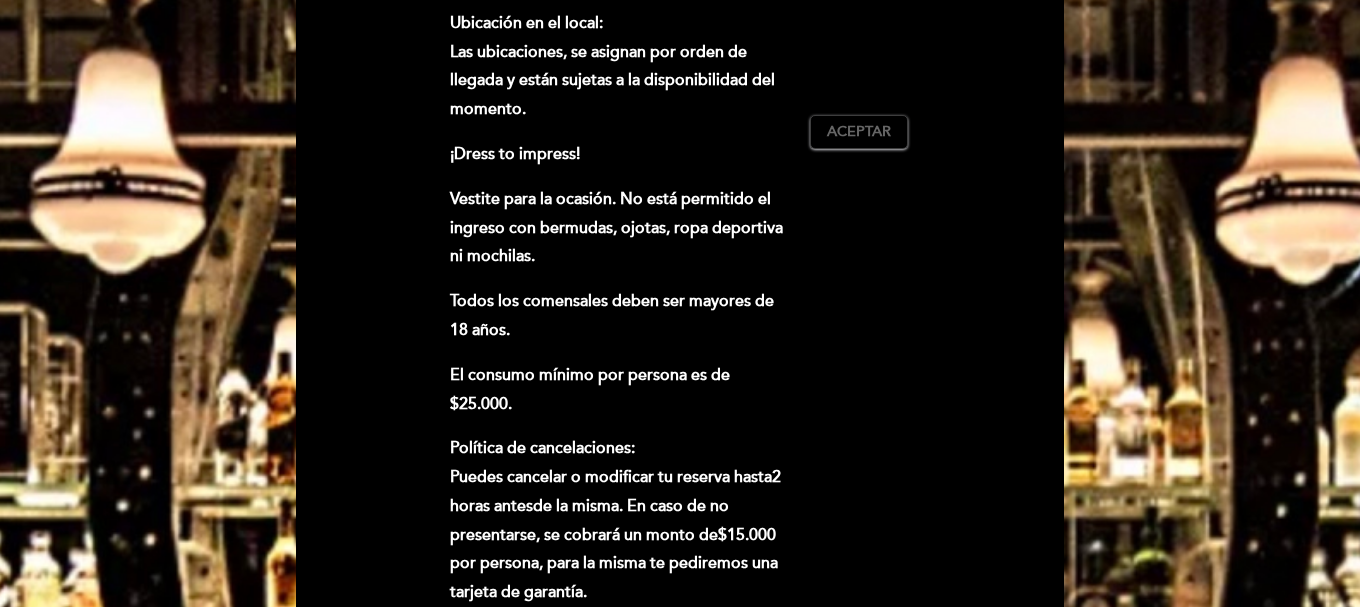 scroll, scrollTop: 851, scrollLeft: 0, axis: vertical 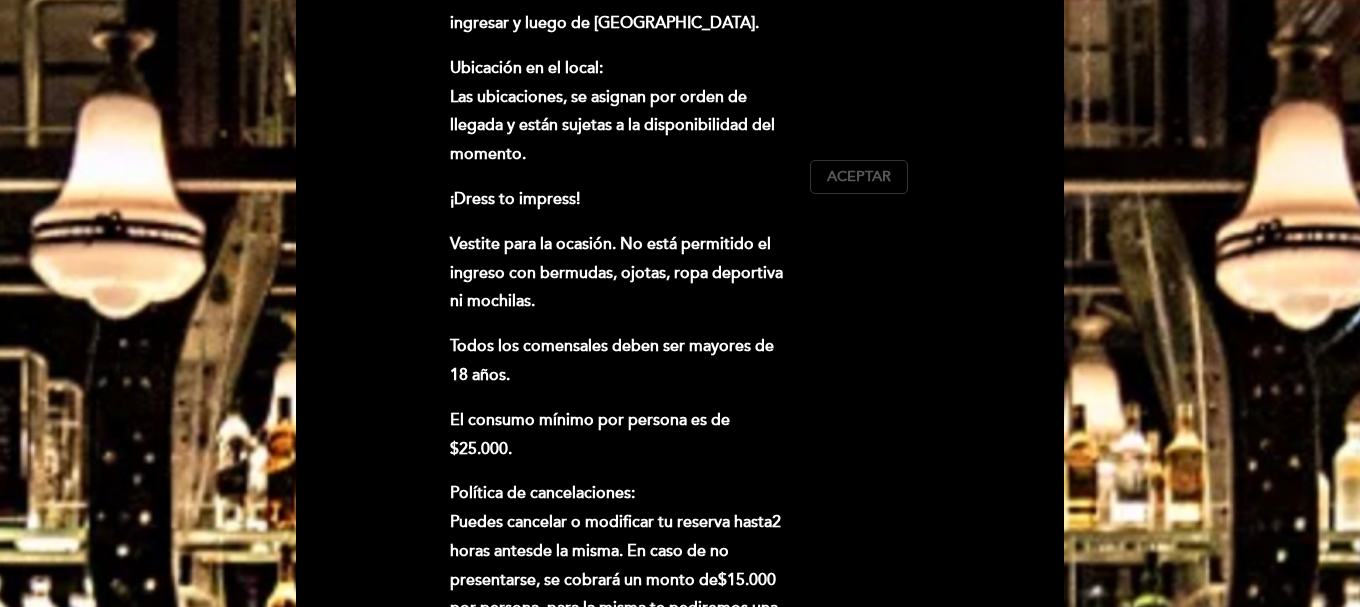 click on "Aceptar" at bounding box center [859, 177] 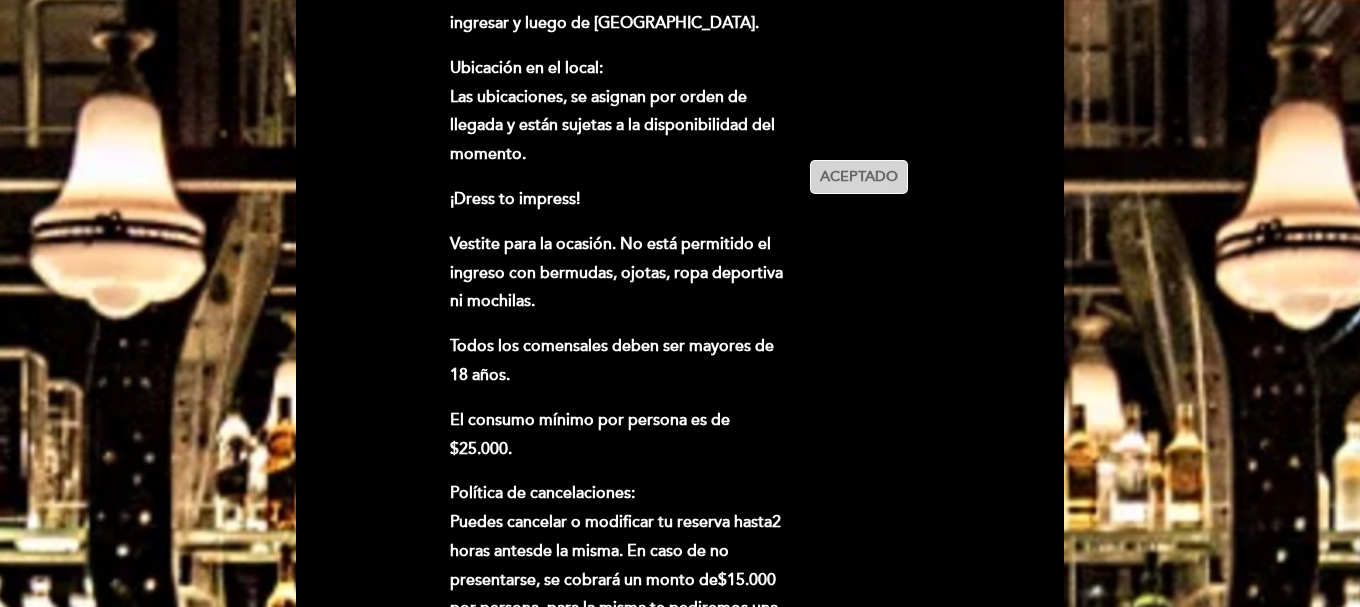 click on "Aceptado" at bounding box center (859, 177) 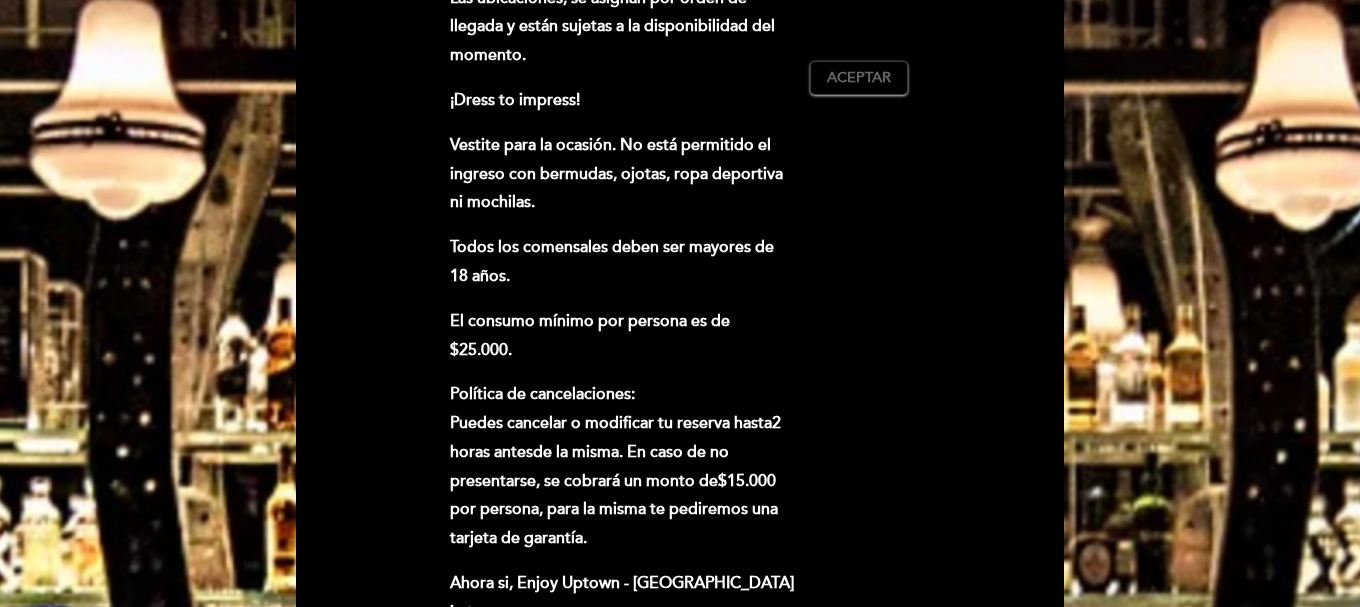 scroll, scrollTop: 951, scrollLeft: 0, axis: vertical 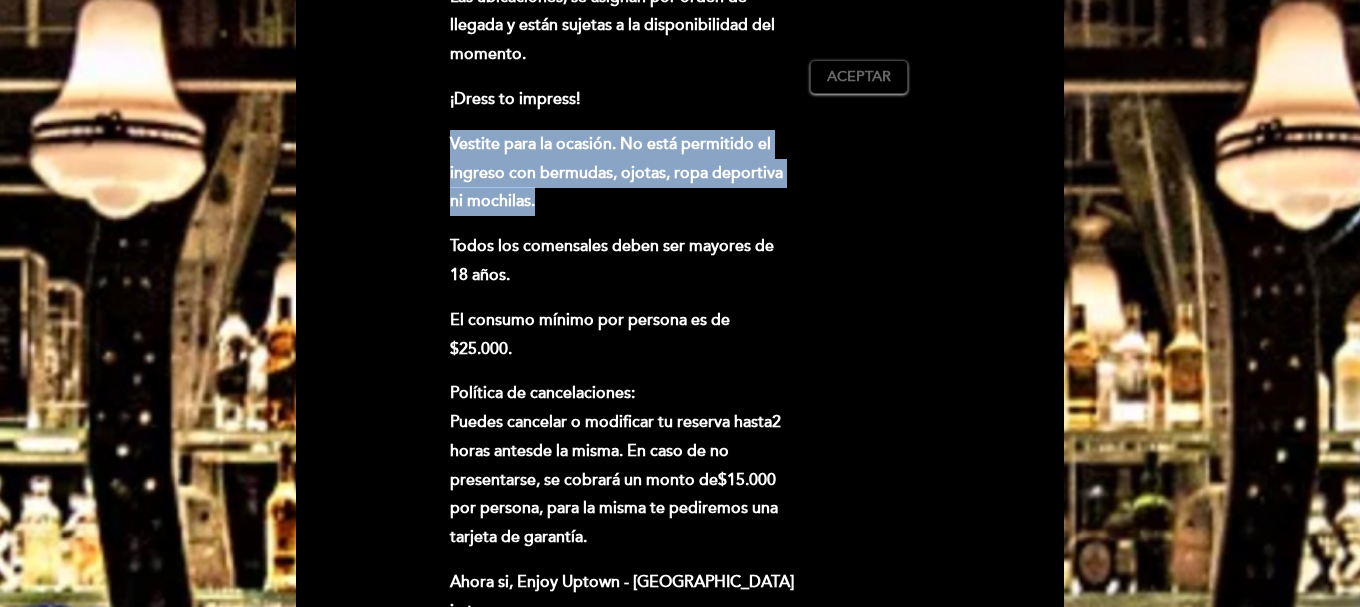 drag, startPoint x: 439, startPoint y: 143, endPoint x: 628, endPoint y: 199, distance: 197.1218 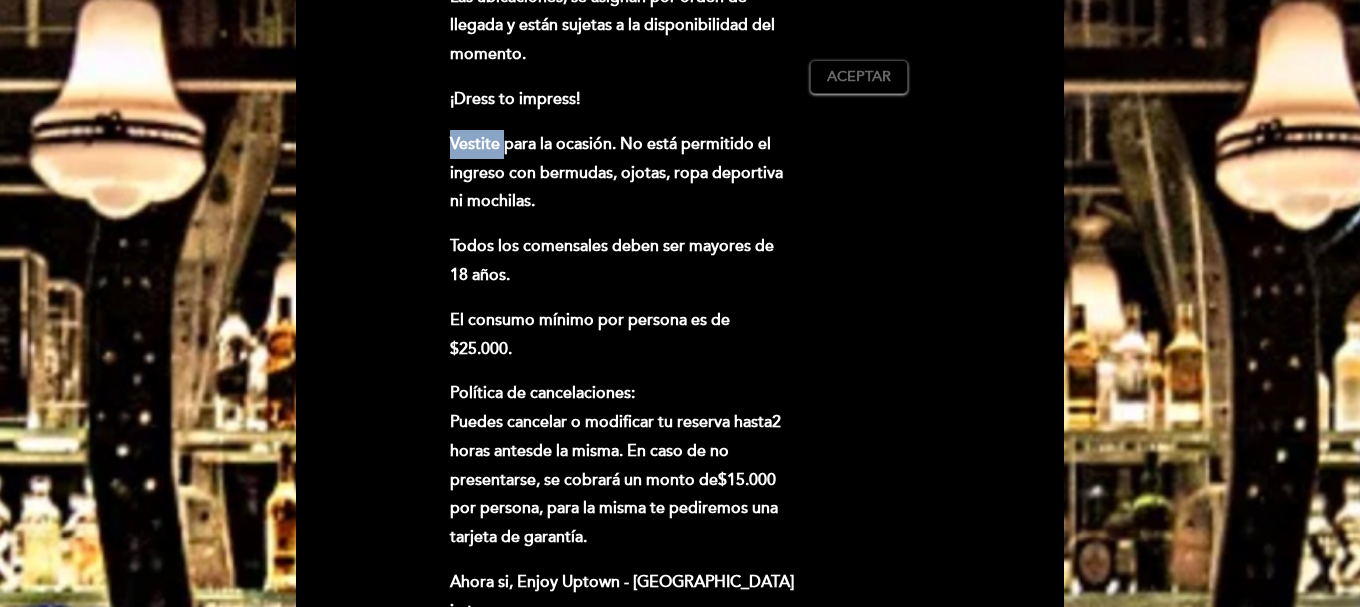 click on "Vestite para la ocasión. No está permitido el ingreso con bermudas, ojotas, ropa deportiva ni mochilas." at bounding box center (616, 173) 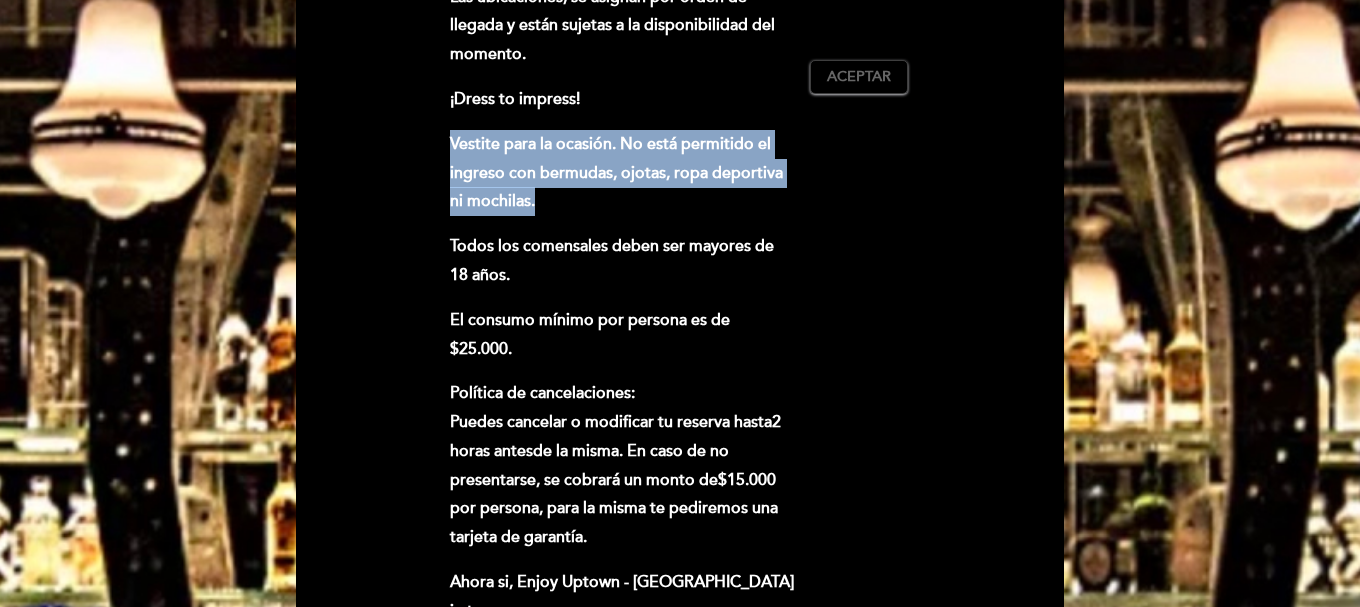 click on "Vestite para la ocasión. No está permitido el ingreso con bermudas, ojotas, ropa deportiva ni mochilas." at bounding box center (616, 173) 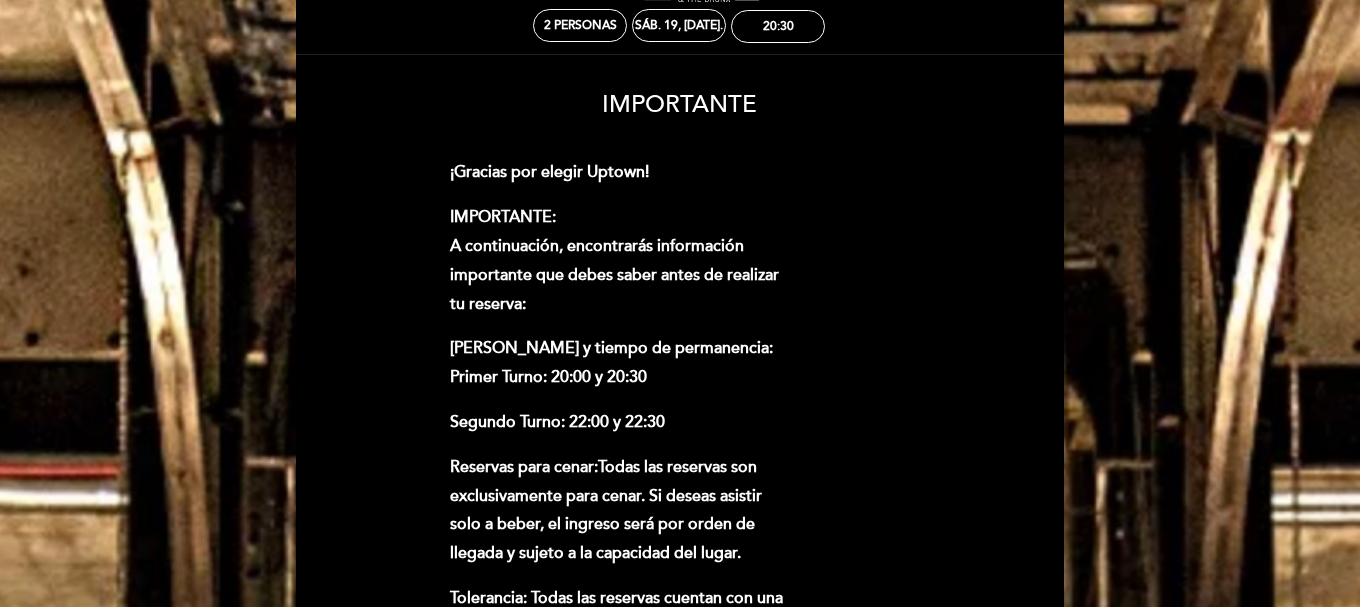 scroll, scrollTop: 0, scrollLeft: 0, axis: both 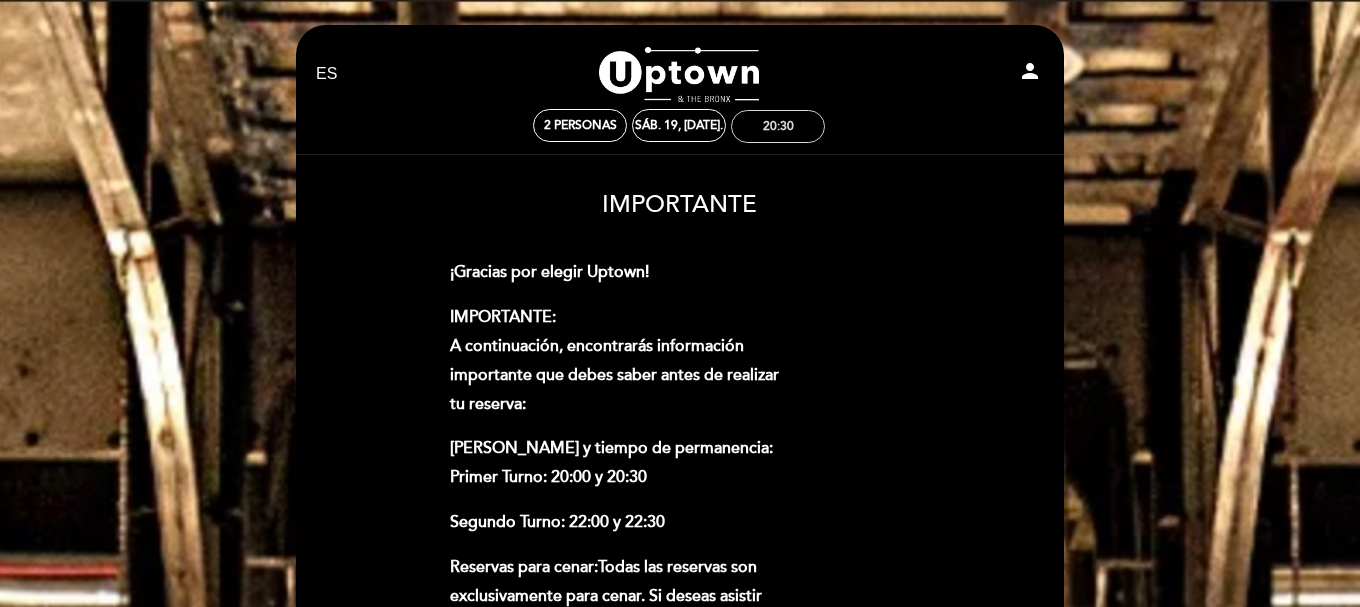 click on "20:30" at bounding box center (778, 126) 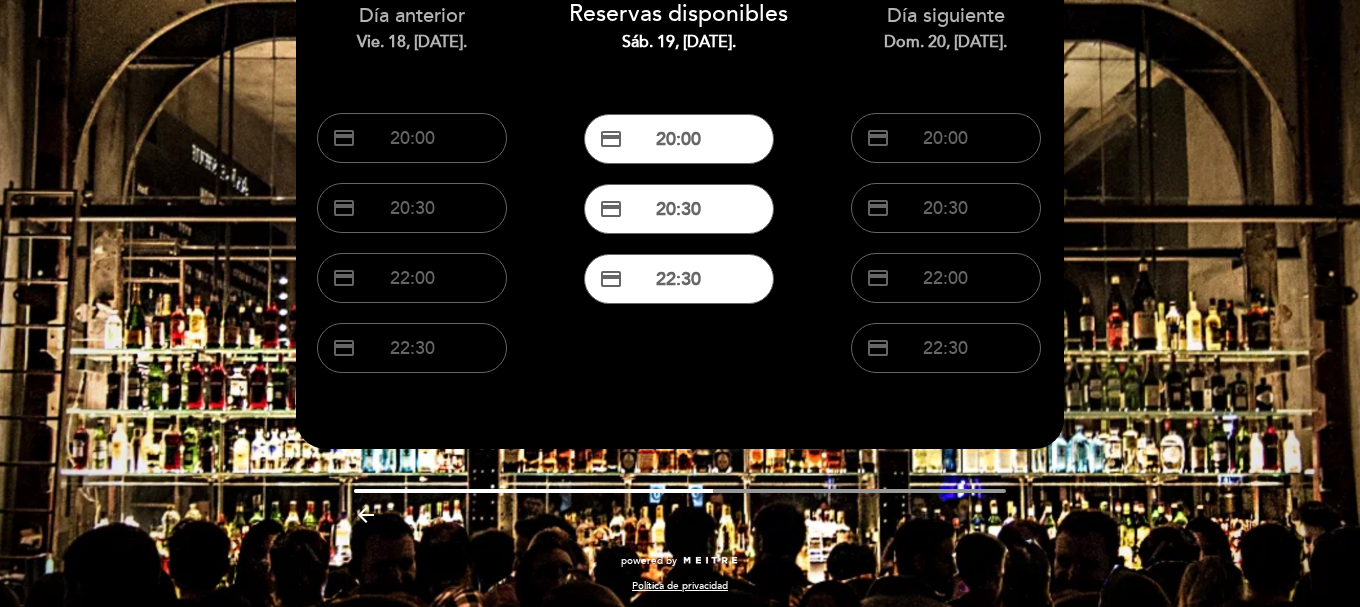 scroll, scrollTop: 178, scrollLeft: 0, axis: vertical 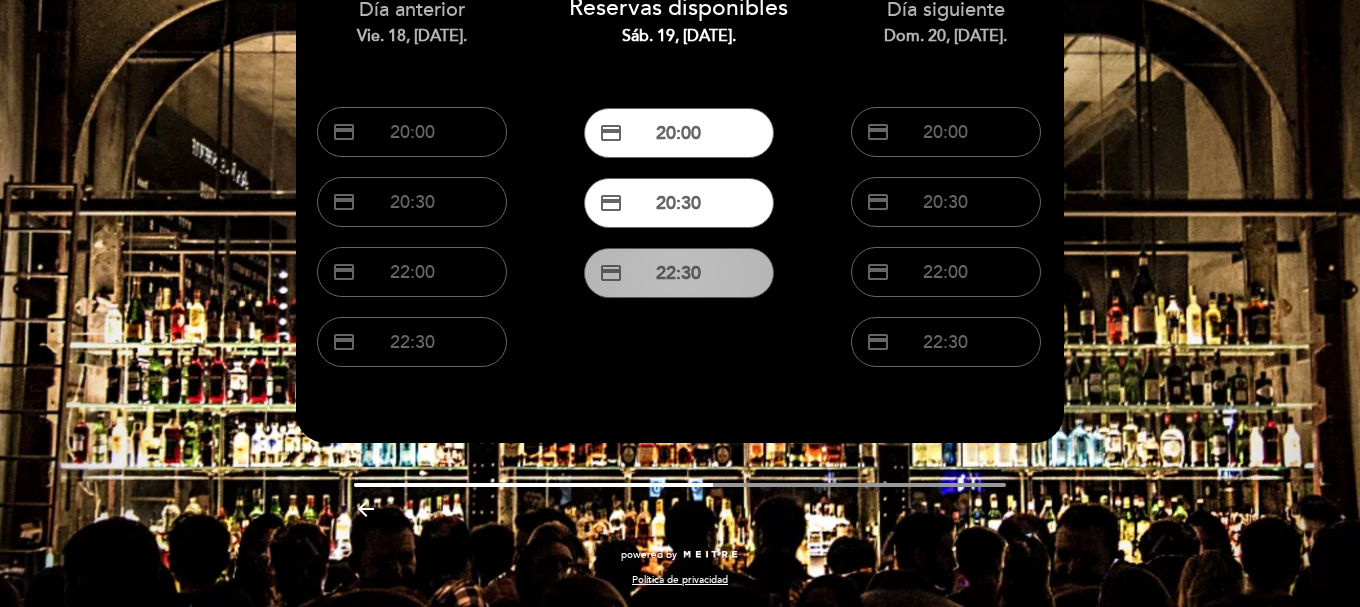 click on "credit_card
22:30" at bounding box center [679, 273] 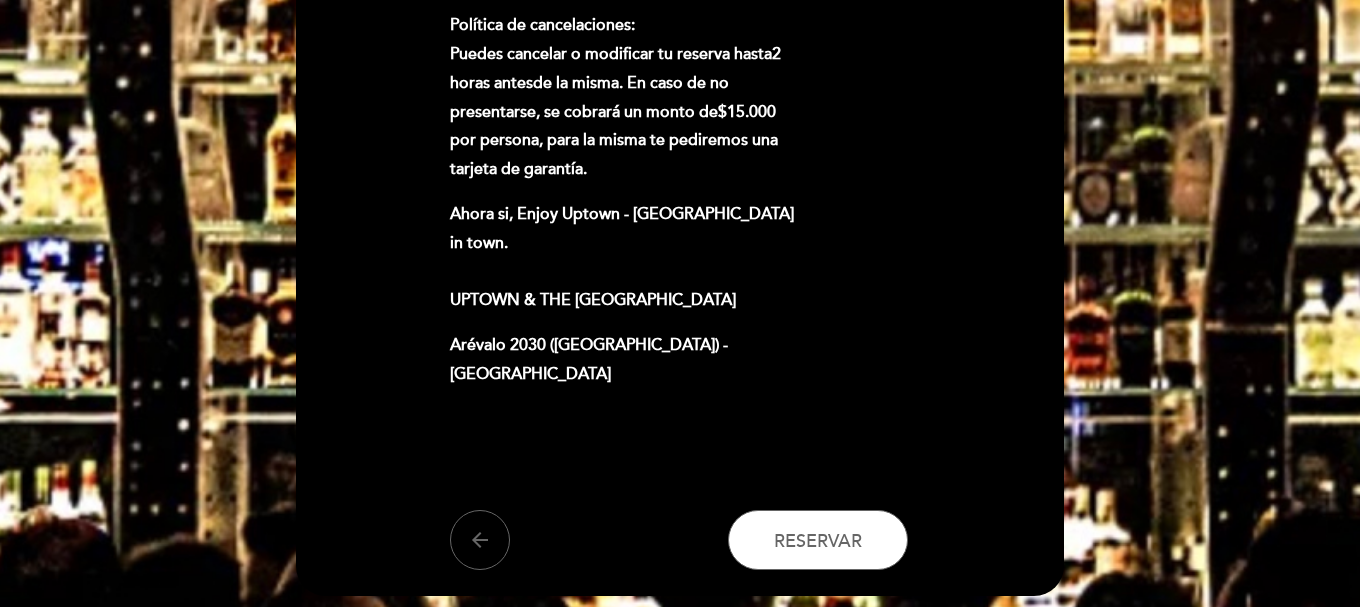 scroll, scrollTop: 1414, scrollLeft: 0, axis: vertical 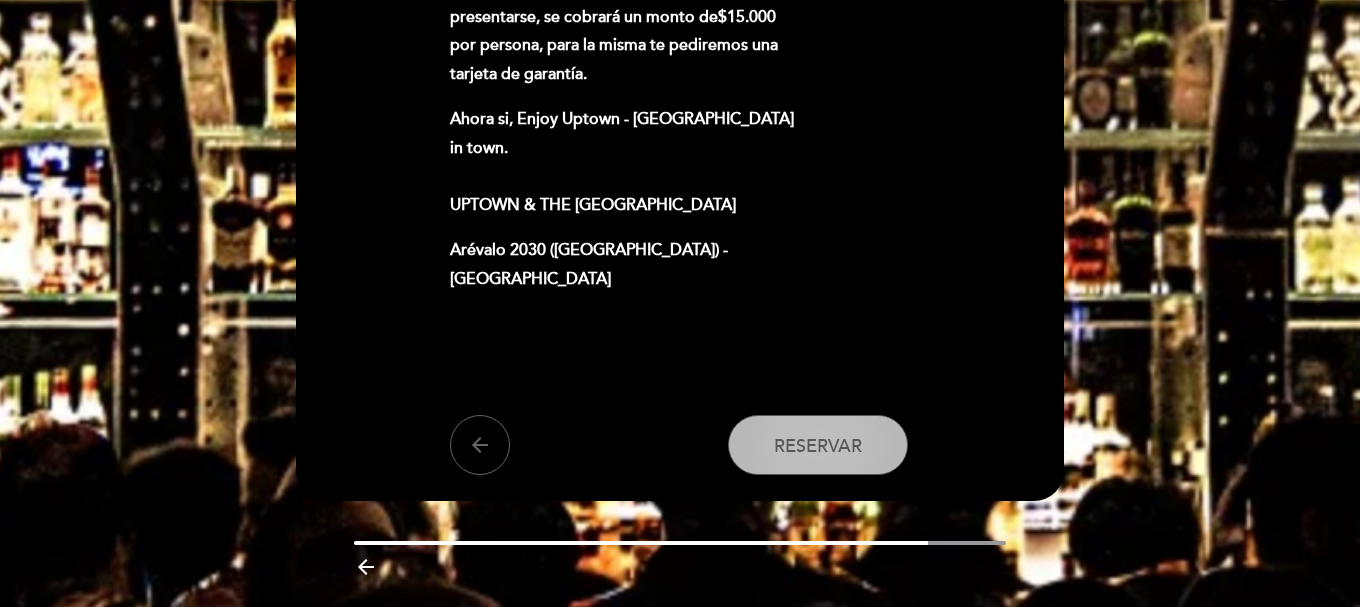 click on "Reservar" at bounding box center (818, 446) 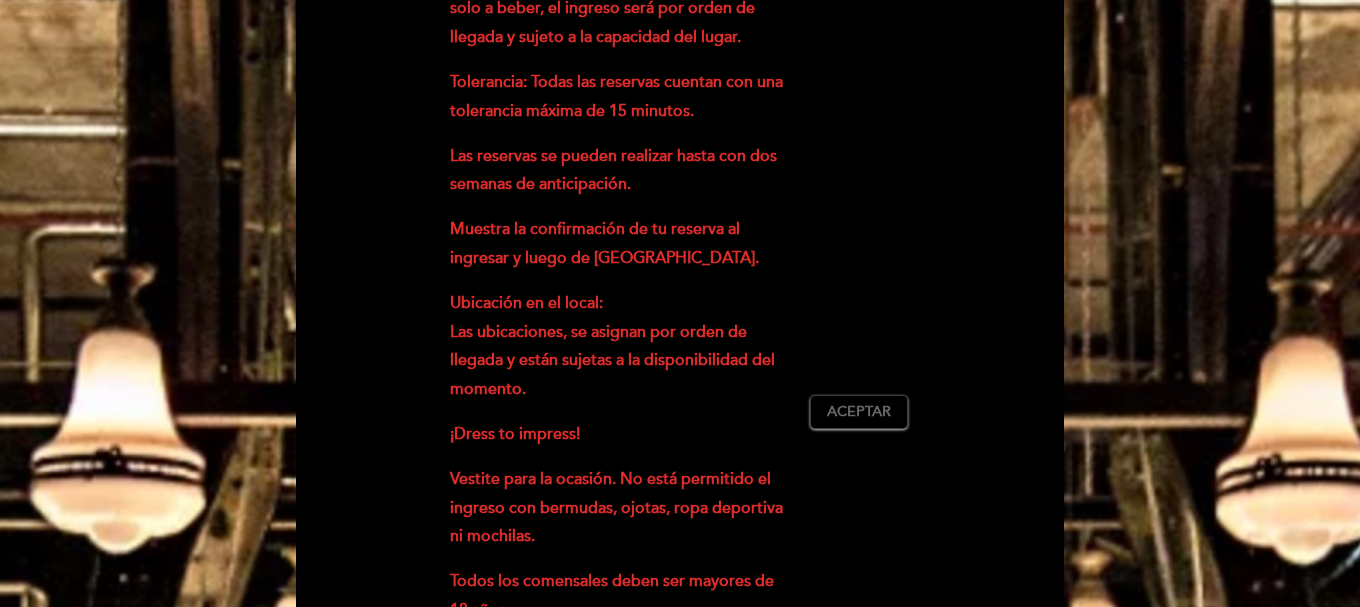 scroll, scrollTop: 614, scrollLeft: 0, axis: vertical 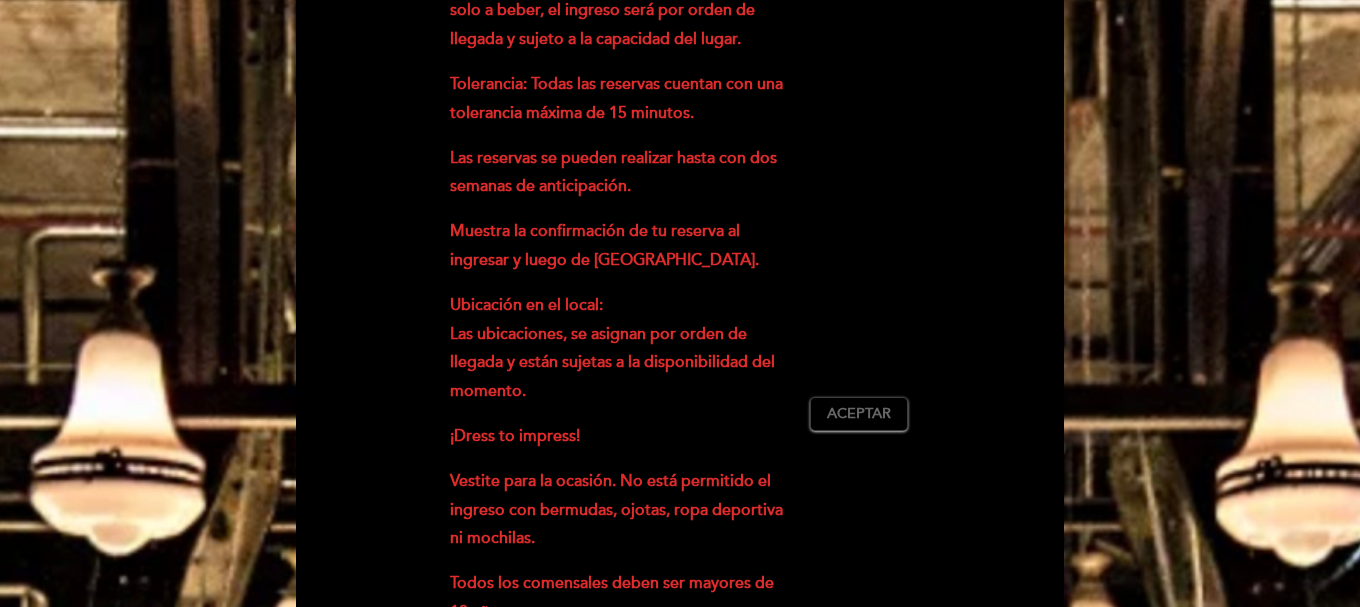click on "¡Gracias por elegir Uptown!
IMPORTANTE: A continuación, encontrarás información importante que debes saber antes de realizar tu reserva:
[PERSON_NAME] y tiempo de permanencia: Primer Turno: 20:00 y 20:30
Segundo Turno: 22:00 y 22:30
Reservas para cenar:  Todas las reservas son exclusivamente para cenar. Si deseas asistir solo a beber, el ingreso será por orden de llegada y sujeto a la capacidad del lugar.
Tolerancia: Todas las reservas cuentan con una tolerancia máxima de 15 minutos.
Las reservas se pueden realizar hasta con dos semanas de anticipación.
Muestra la confirmación de tu reserva al ingresar y luego de pasar el vagón.
Ubicación en el local: Las ubicaciones, se asignan por orden de llegada y están sujetas a la disponibilidad del momento.
¡Dress to impress!
Vestite para la ocasión. No está permitido el ingreso con bermudas, ojotas, ropa deportiva ni mochilas.
Todos los comensales deben ser mayores de 18 años.
El consumo mínimo por persona es de $25.000." at bounding box center (679, 413) 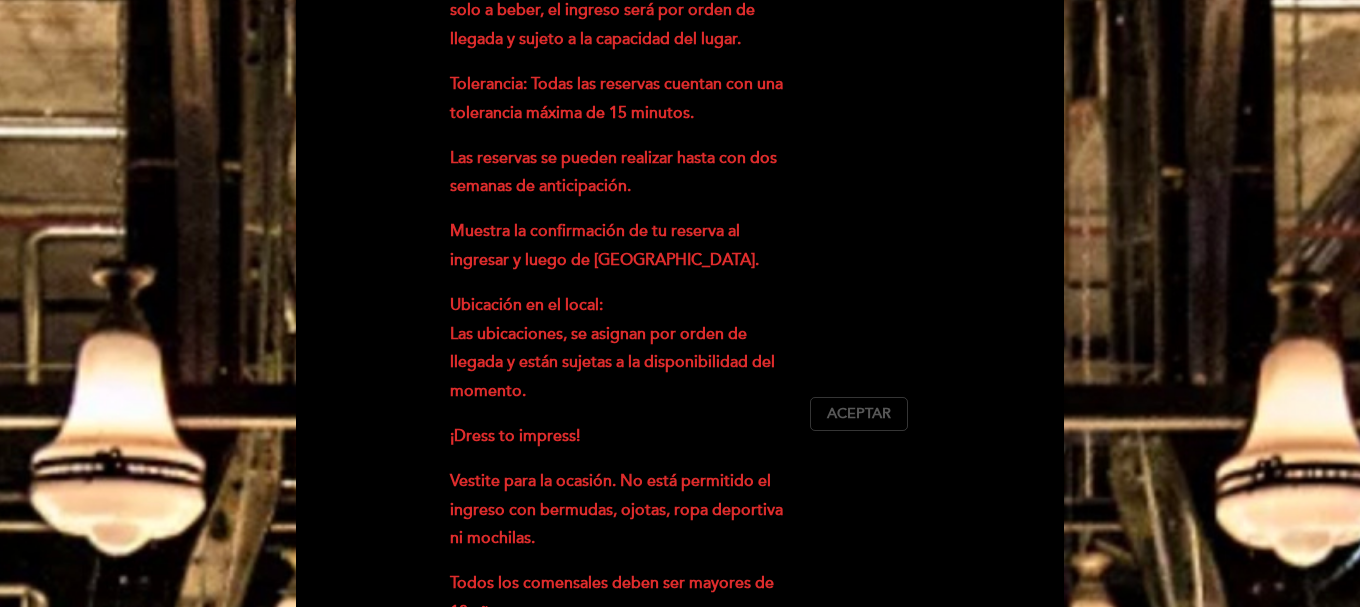 click on "Aceptar" at bounding box center [859, 414] 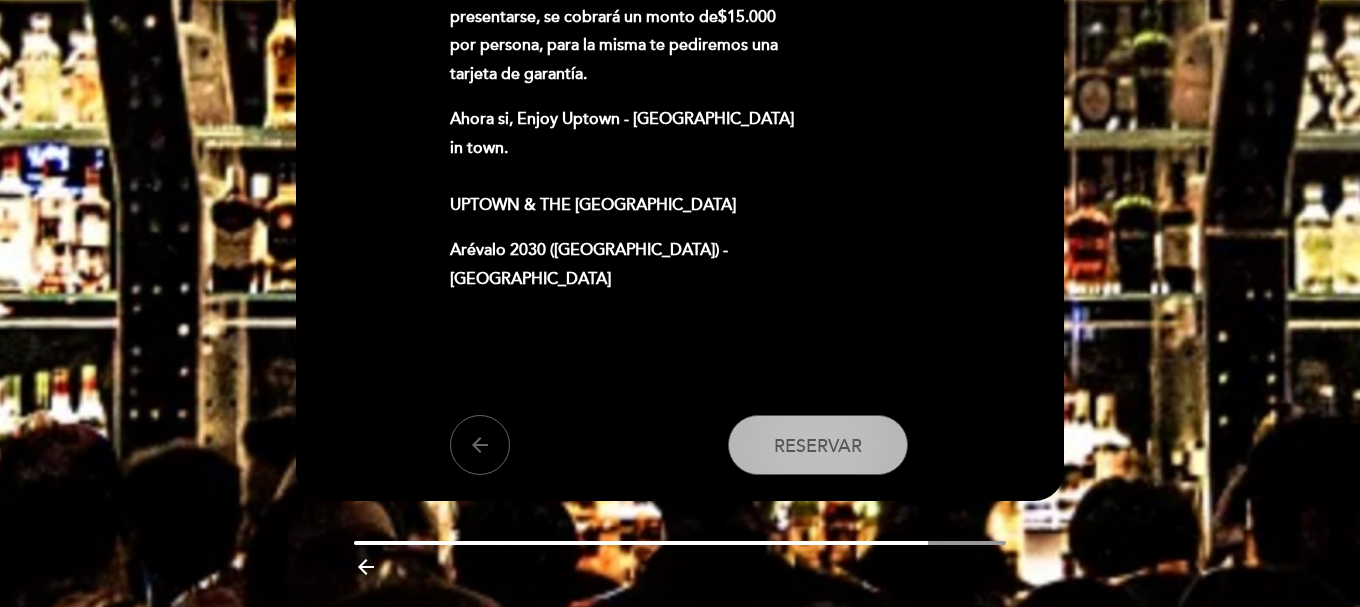 click on "Reservar" at bounding box center (818, 445) 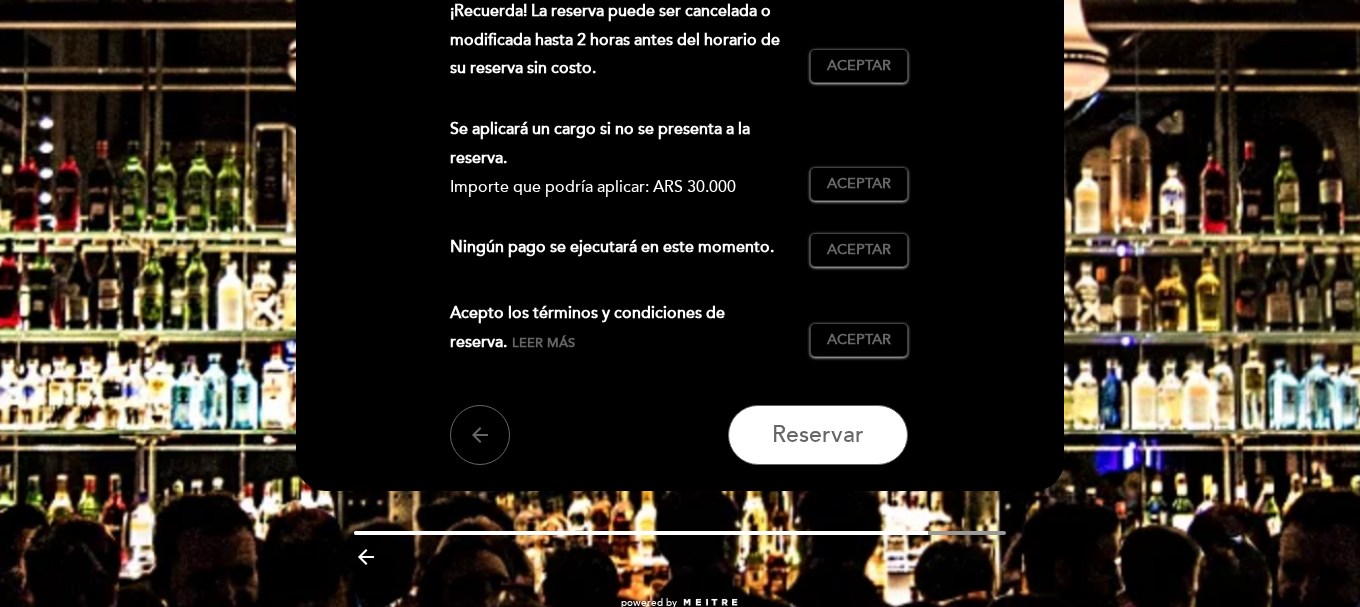 scroll, scrollTop: 500, scrollLeft: 0, axis: vertical 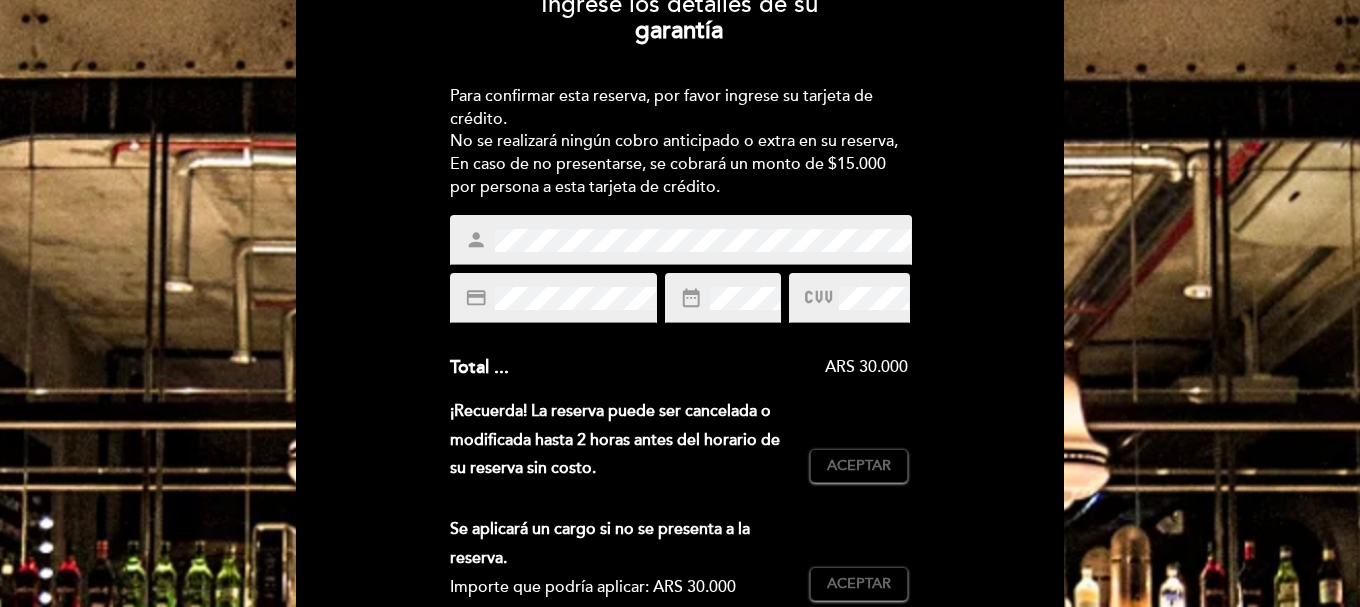 click at bounding box center [849, 298] 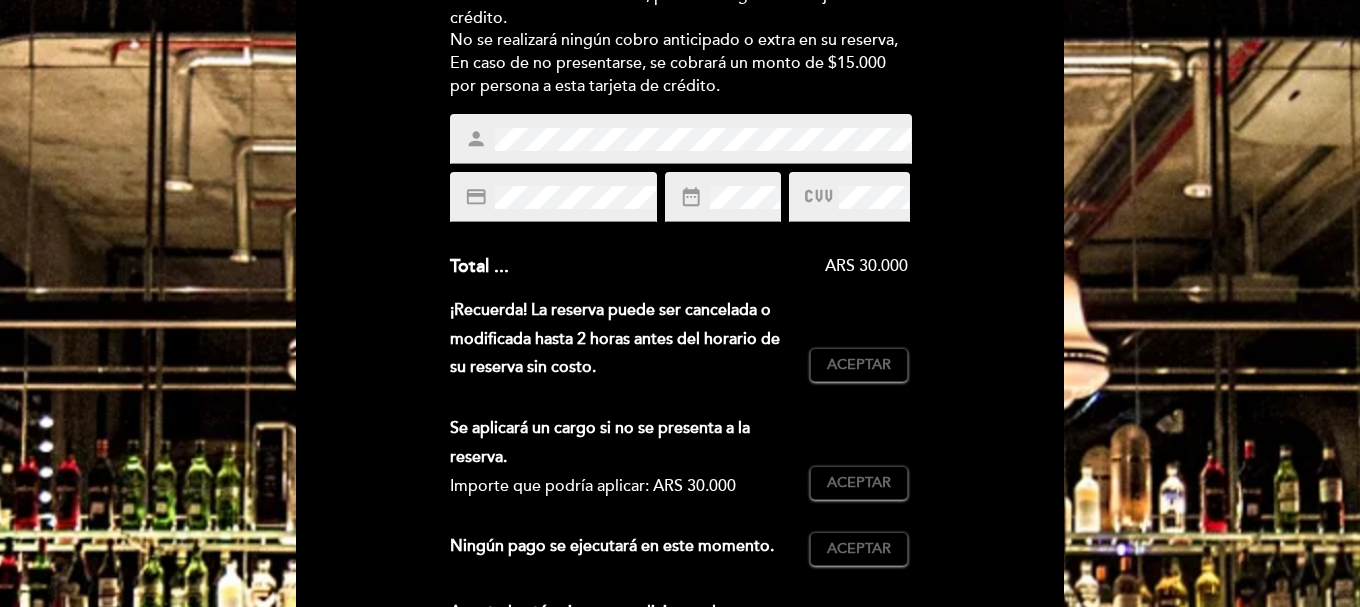 scroll, scrollTop: 500, scrollLeft: 0, axis: vertical 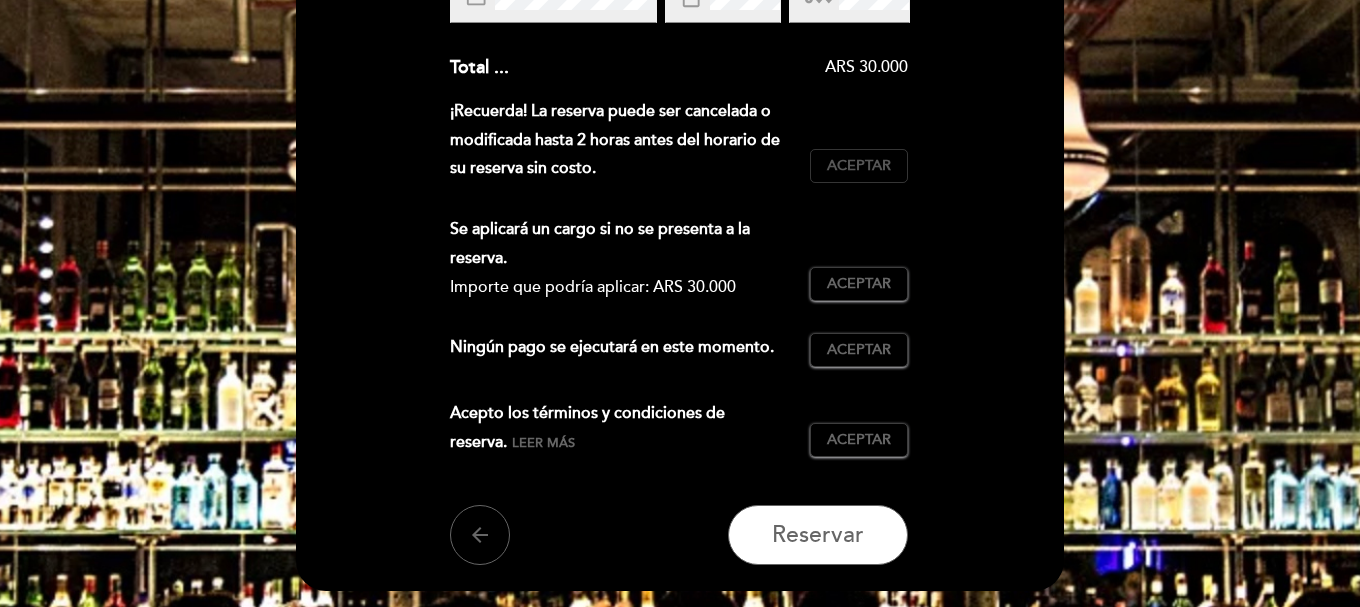 click on "Aceptar" at bounding box center (859, 166) 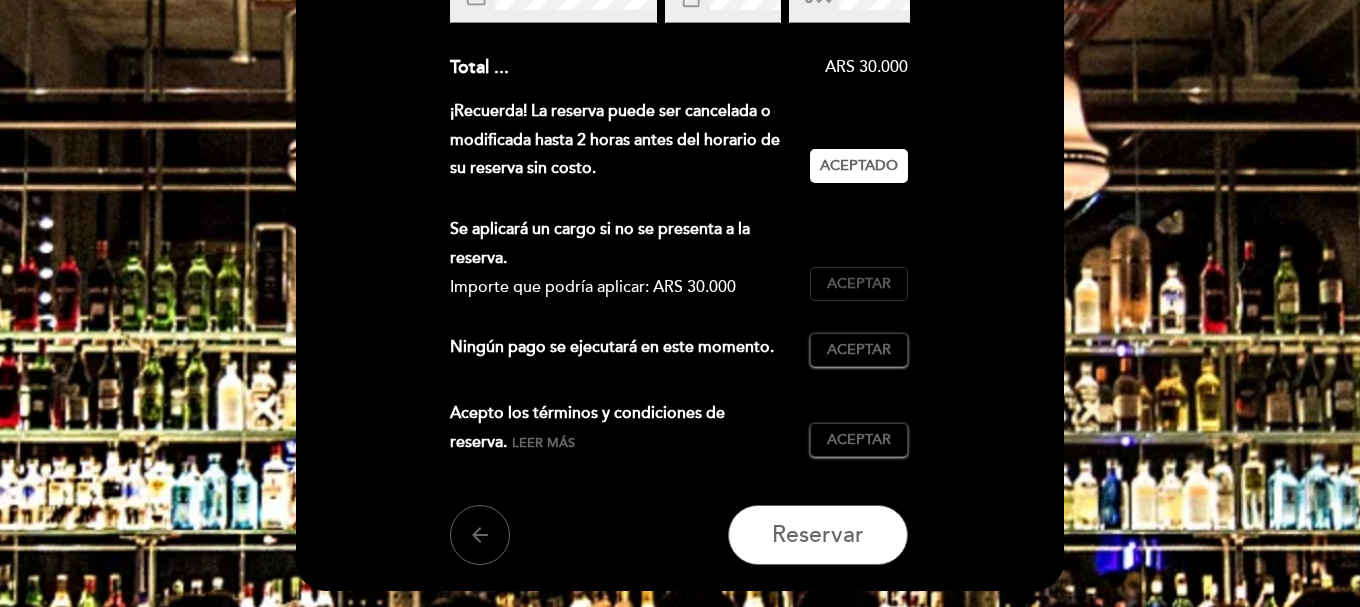 click on "Aceptar" at bounding box center [859, 284] 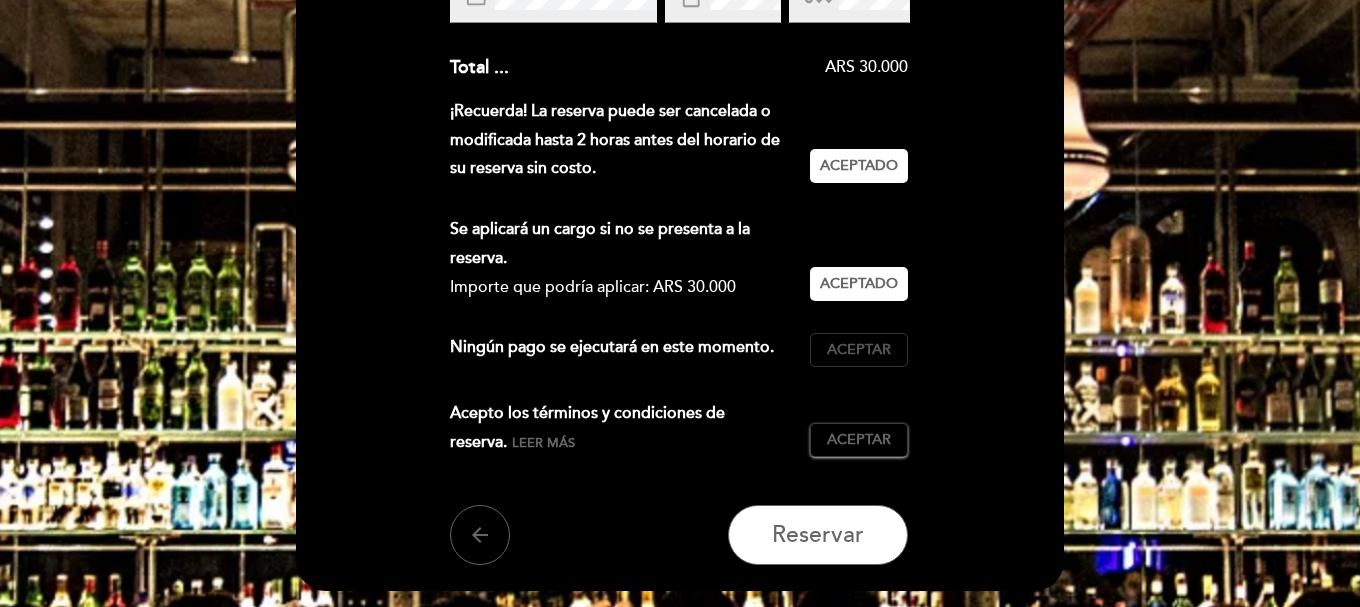 click on "Aceptar" at bounding box center (859, 350) 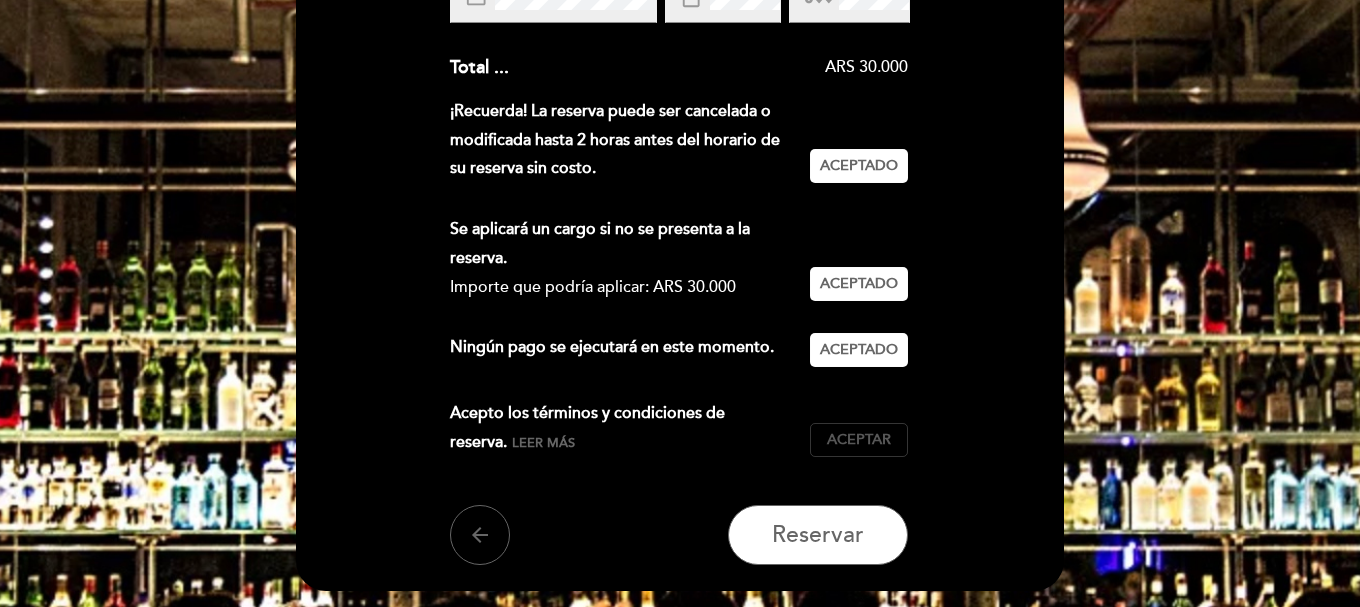 click on "Aceptar" at bounding box center (859, 440) 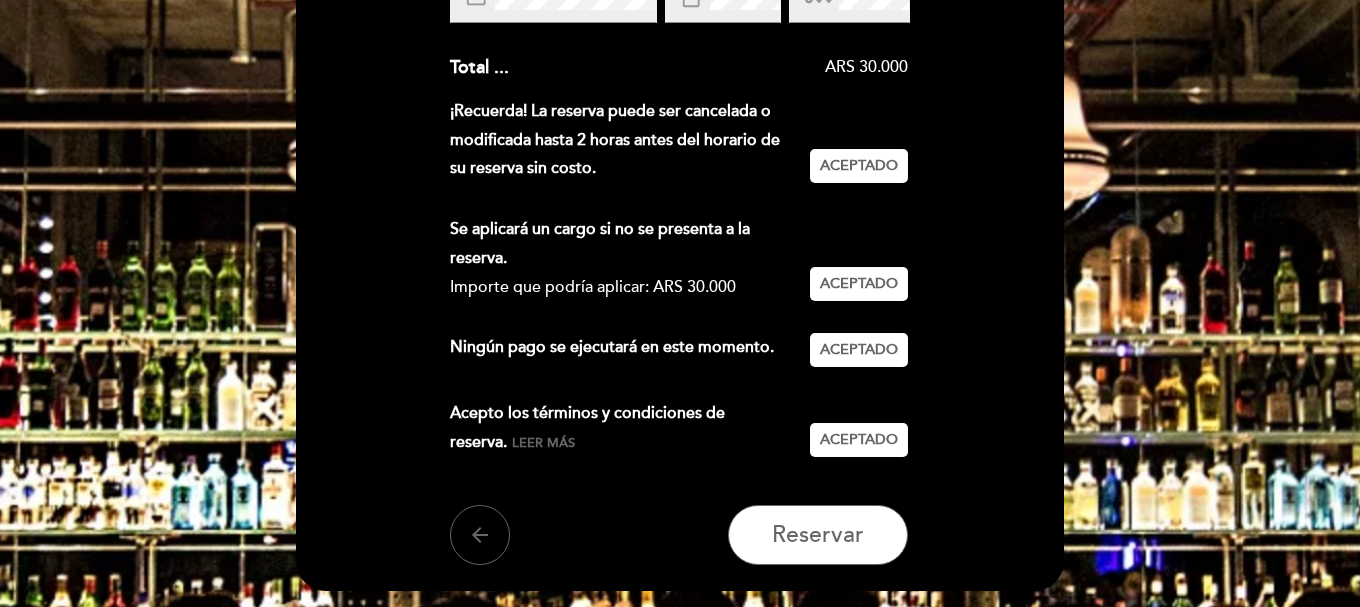 click on "Leer más" at bounding box center (543, 443) 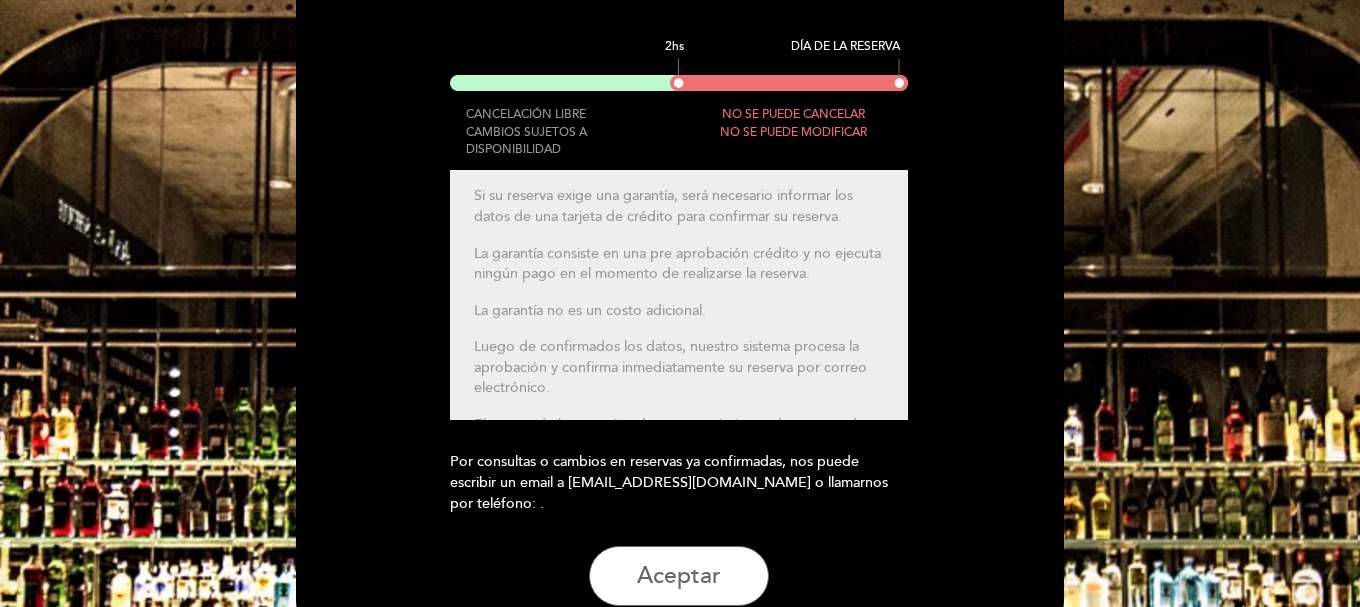 scroll, scrollTop: 172, scrollLeft: 0, axis: vertical 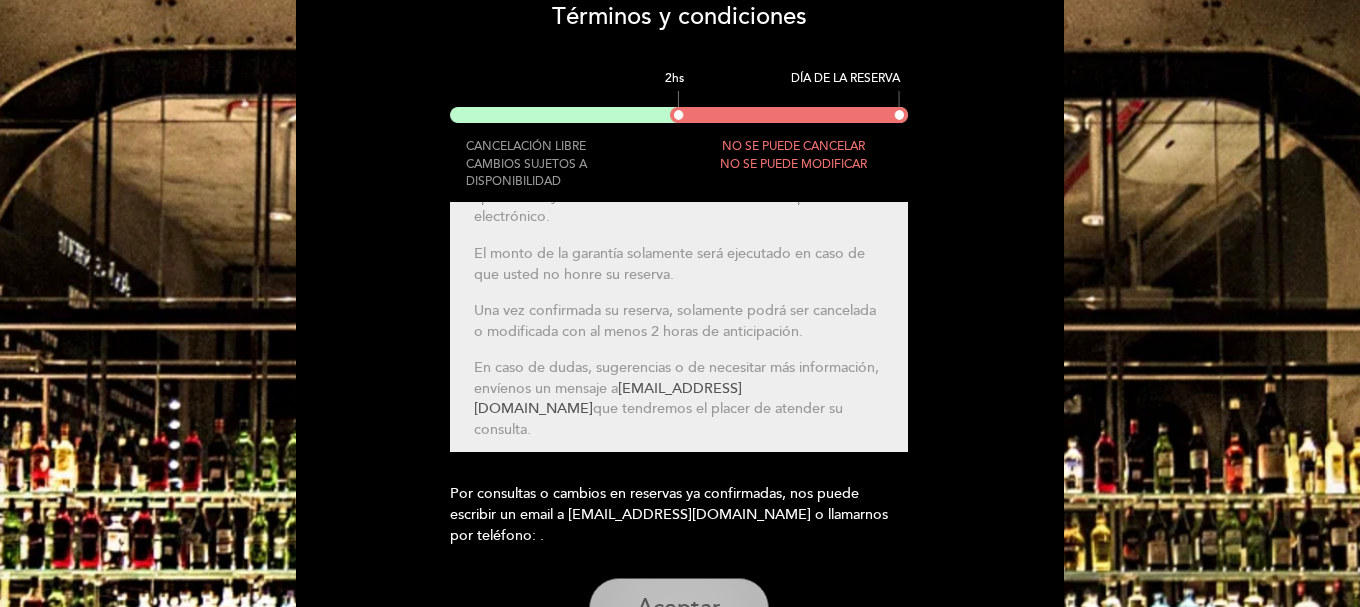 click on "Aceptar" at bounding box center [679, 608] 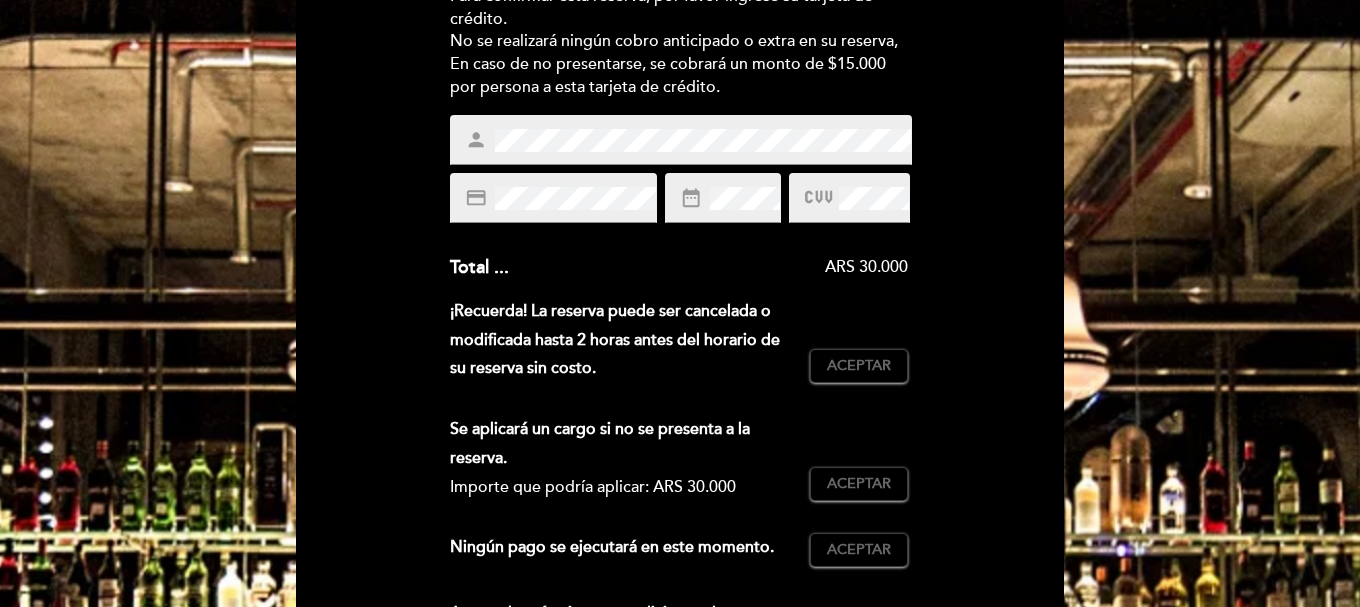 scroll, scrollTop: 400, scrollLeft: 0, axis: vertical 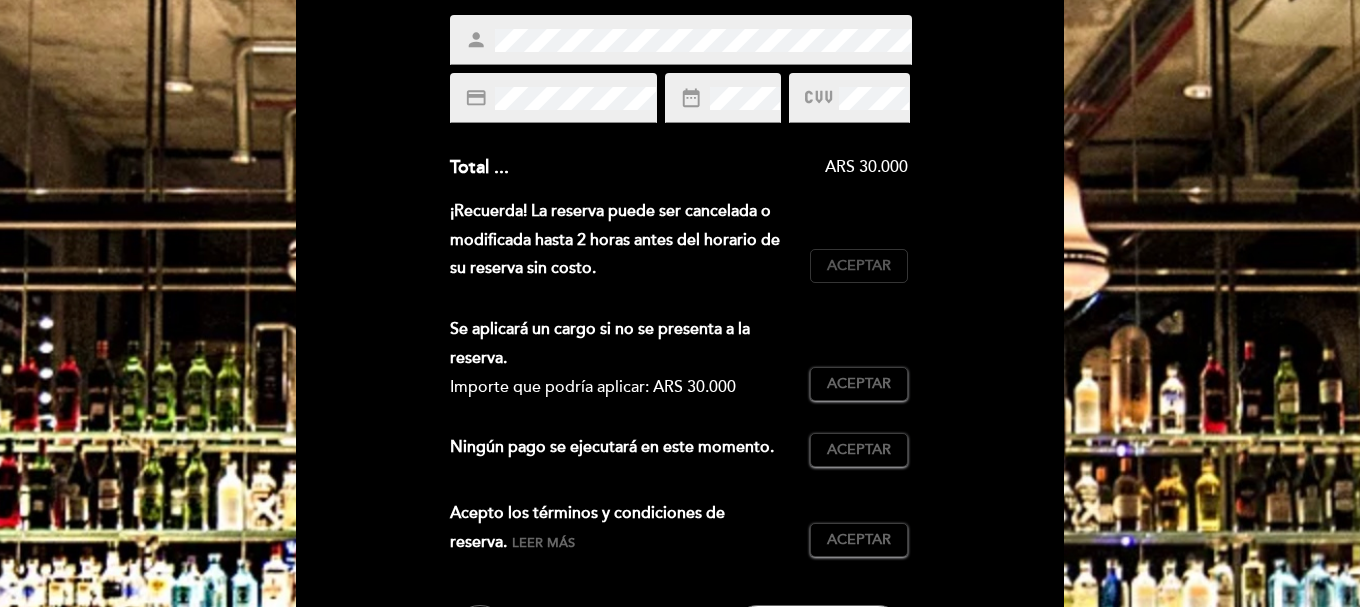 click on "Aceptar" at bounding box center (859, 266) 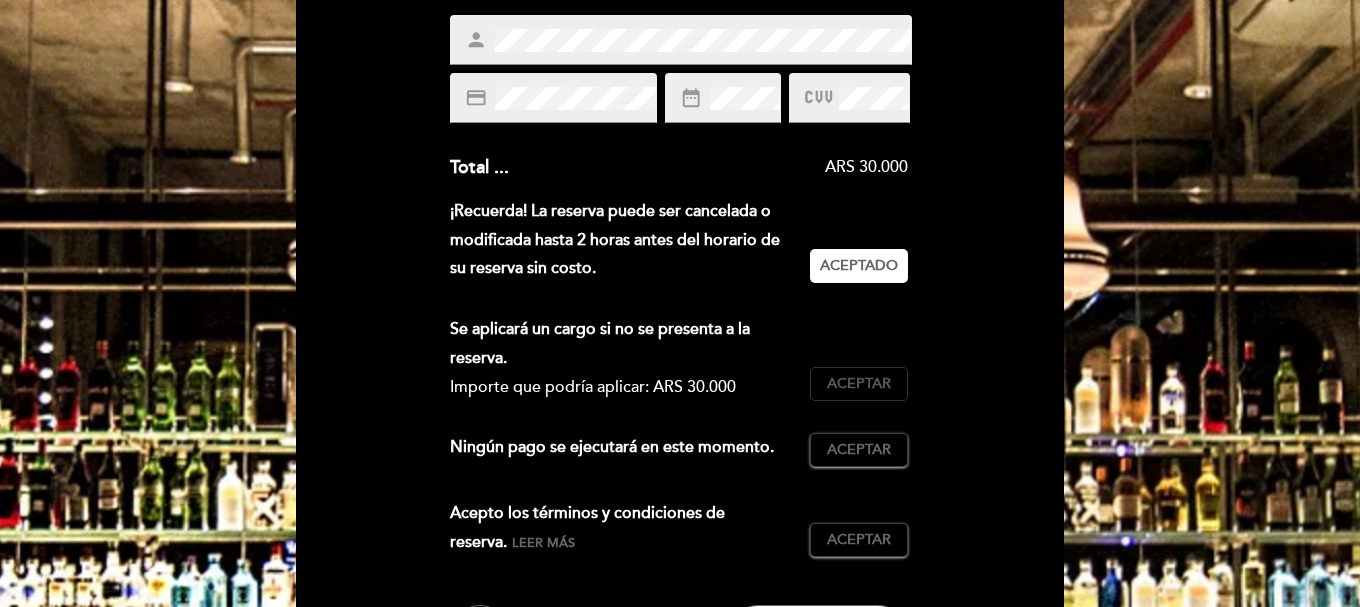 click on "Aceptar
Aceptado" at bounding box center (859, 384) 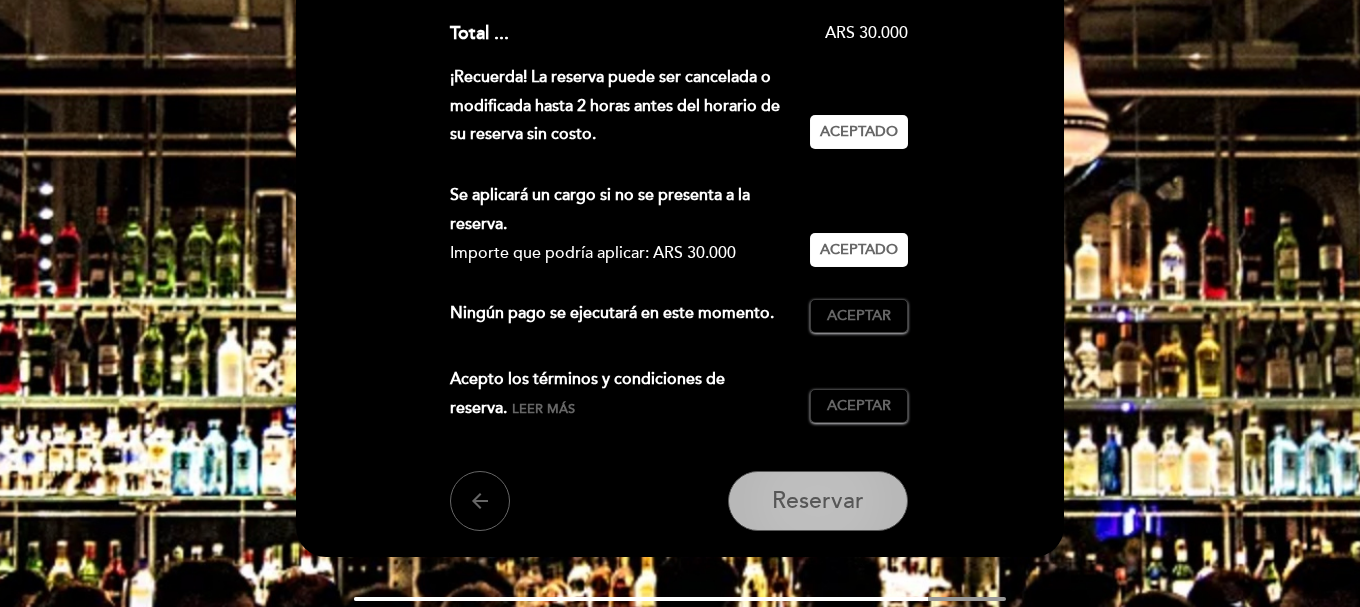 scroll, scrollTop: 647, scrollLeft: 0, axis: vertical 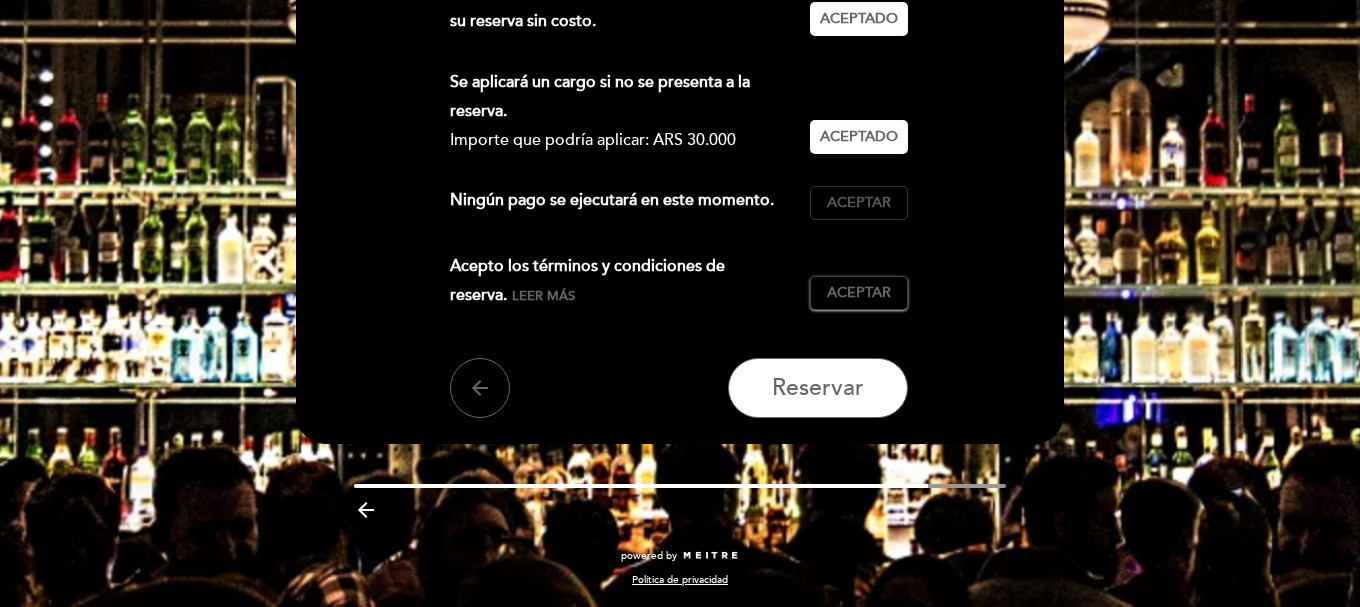 click on "Aceptar" at bounding box center (859, 203) 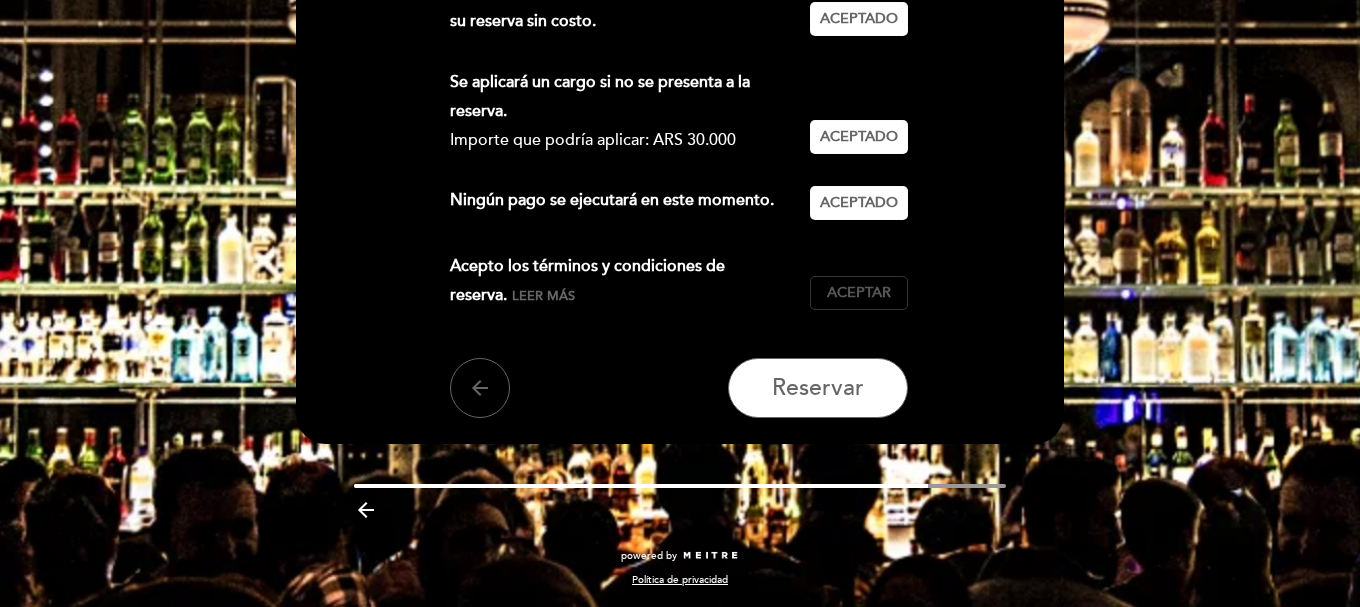 click on "Aceptar
Aceptado" at bounding box center (859, 293) 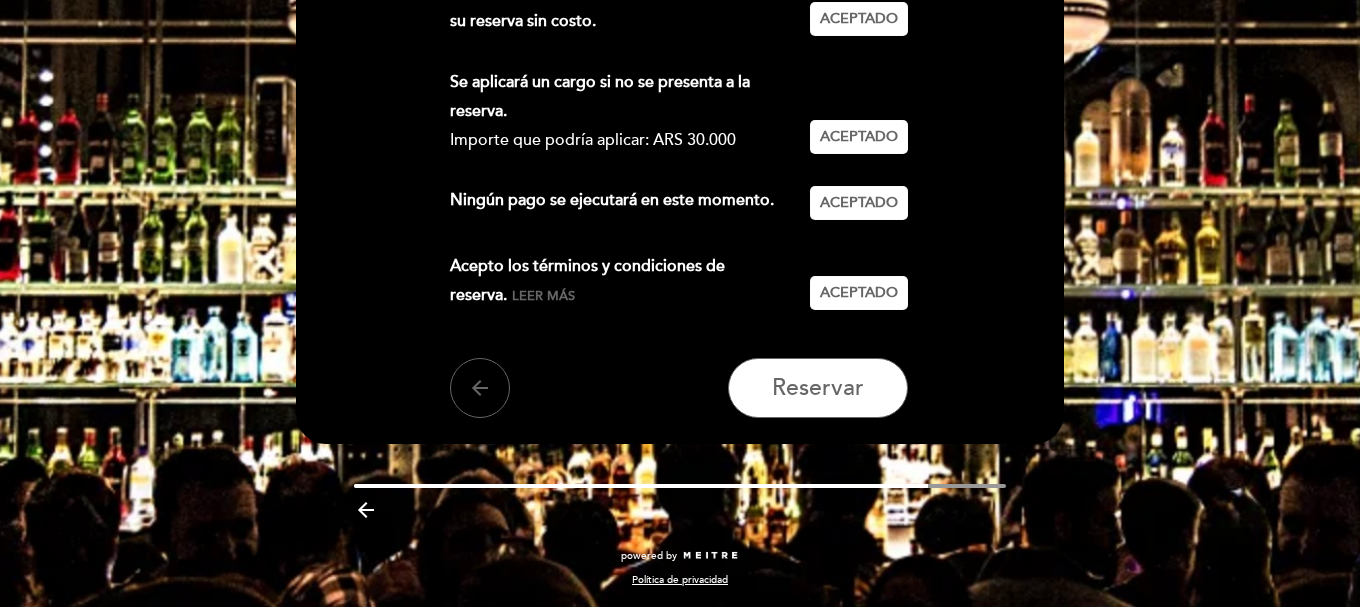 scroll, scrollTop: 247, scrollLeft: 0, axis: vertical 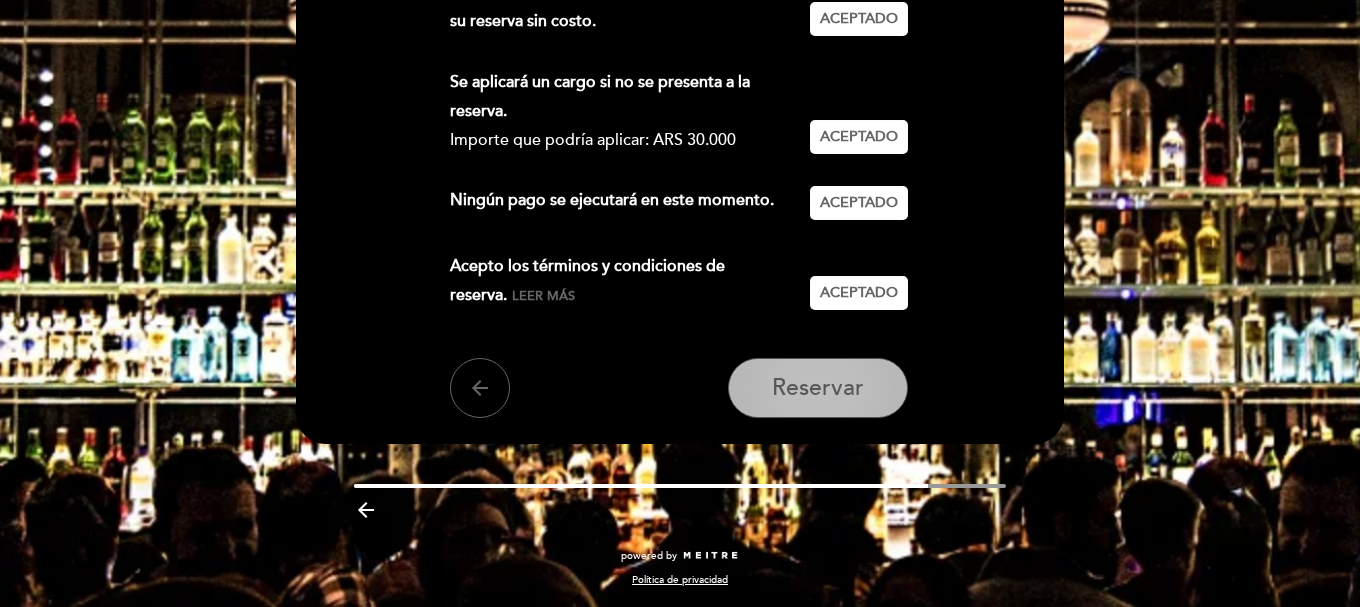 click on "Reservar" at bounding box center (818, 388) 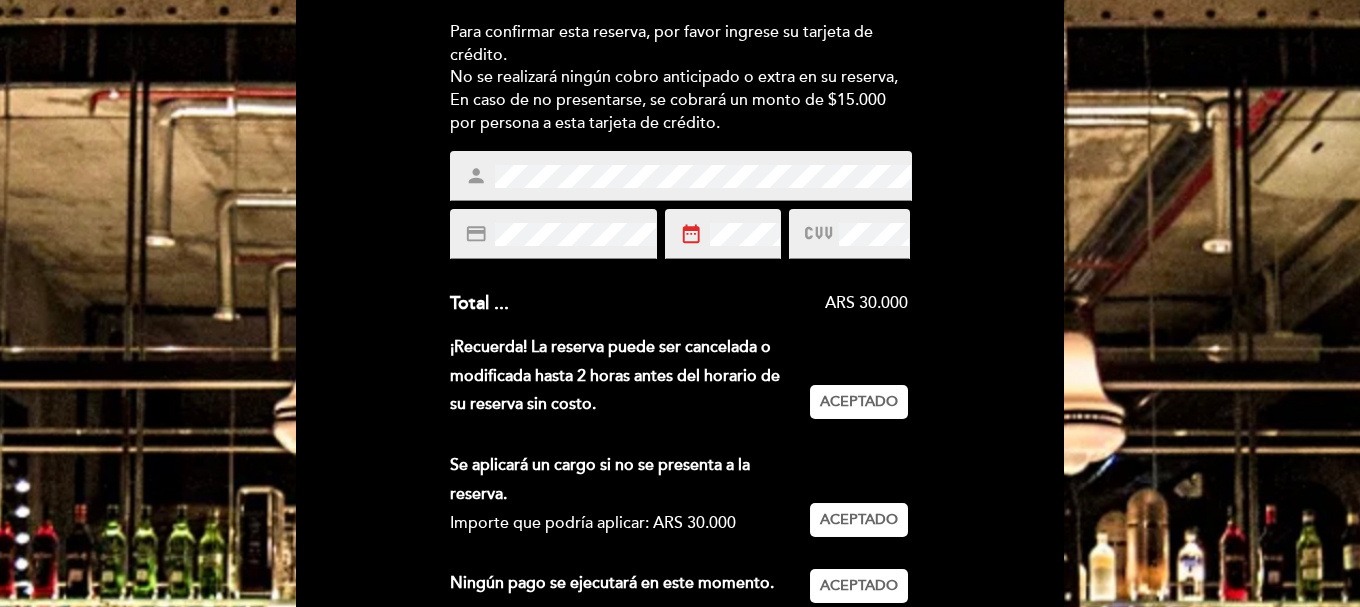 scroll, scrollTop: 47, scrollLeft: 0, axis: vertical 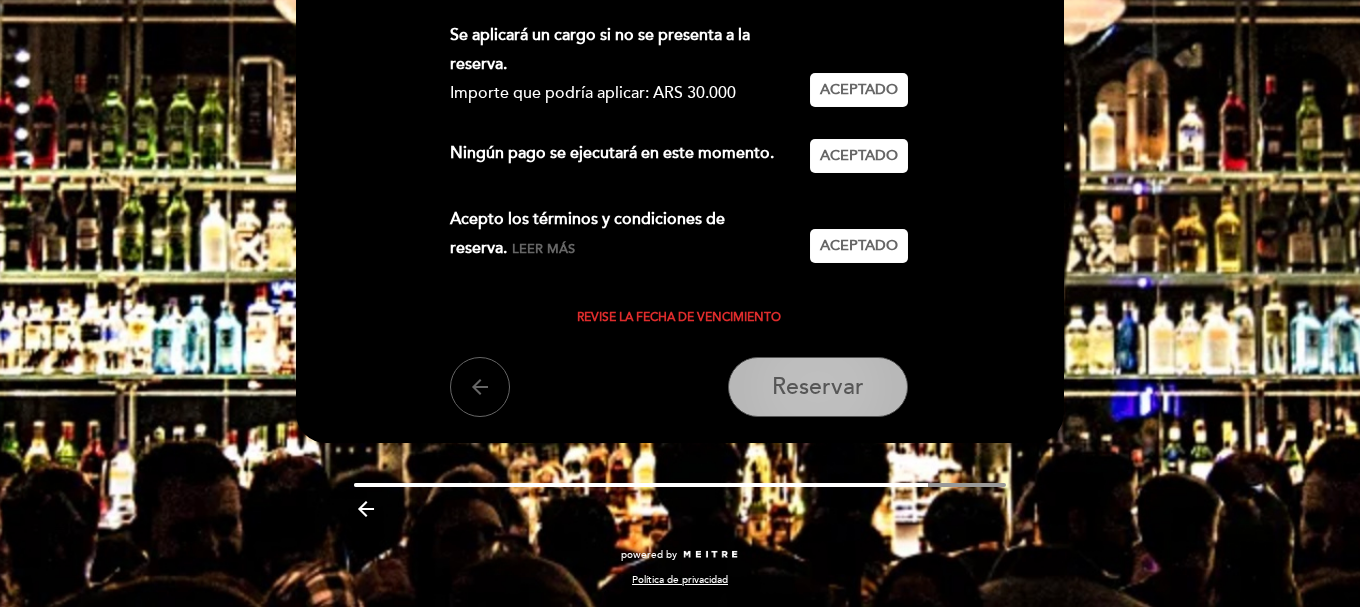 click on "Reservar" at bounding box center (818, 387) 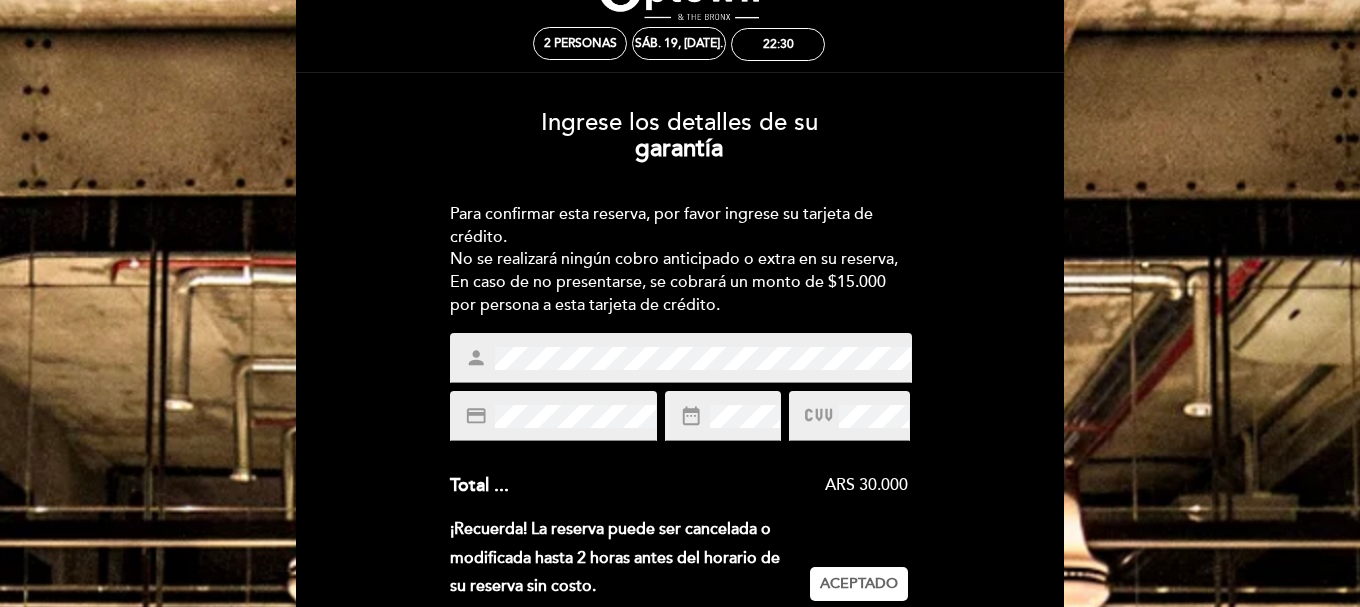 scroll, scrollTop: 47, scrollLeft: 0, axis: vertical 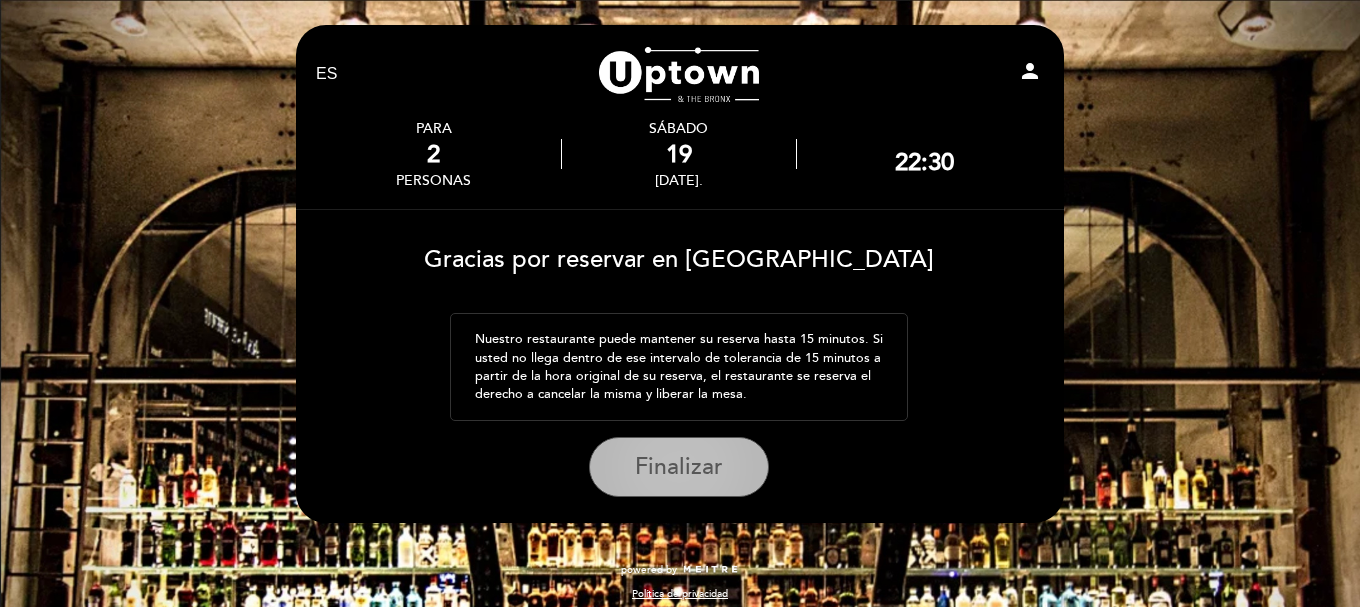 click on "Finalizar" at bounding box center [679, 467] 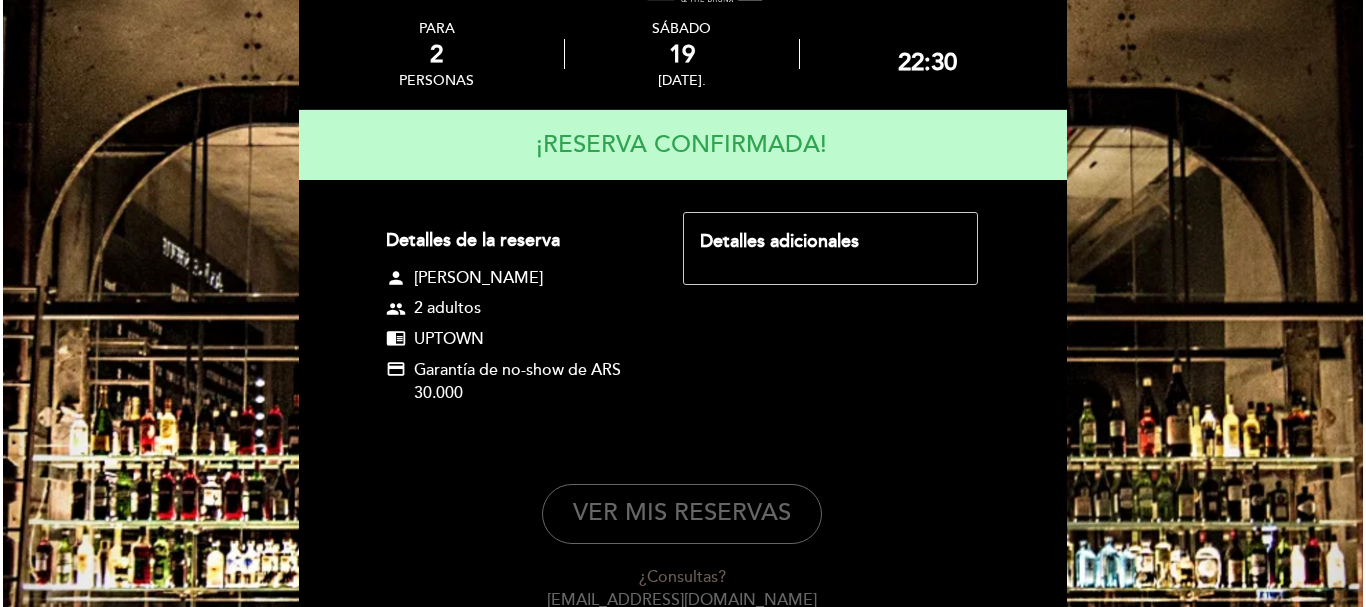 scroll, scrollTop: 0, scrollLeft: 0, axis: both 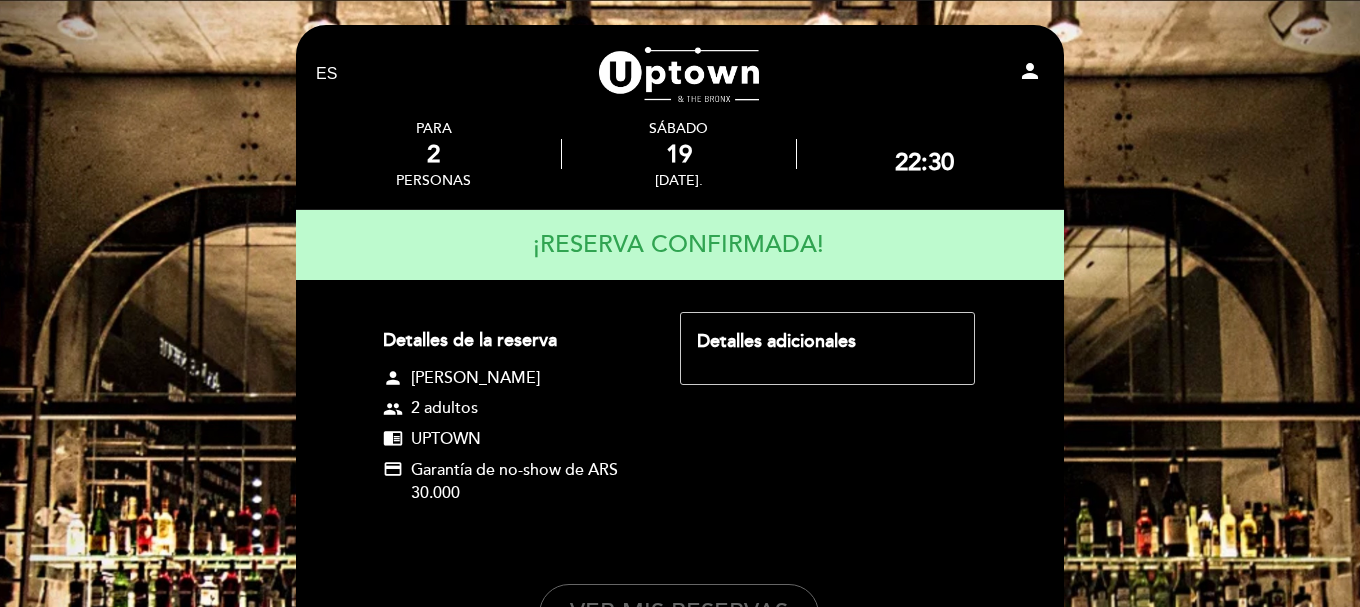 click on "person" at bounding box center [1030, 71] 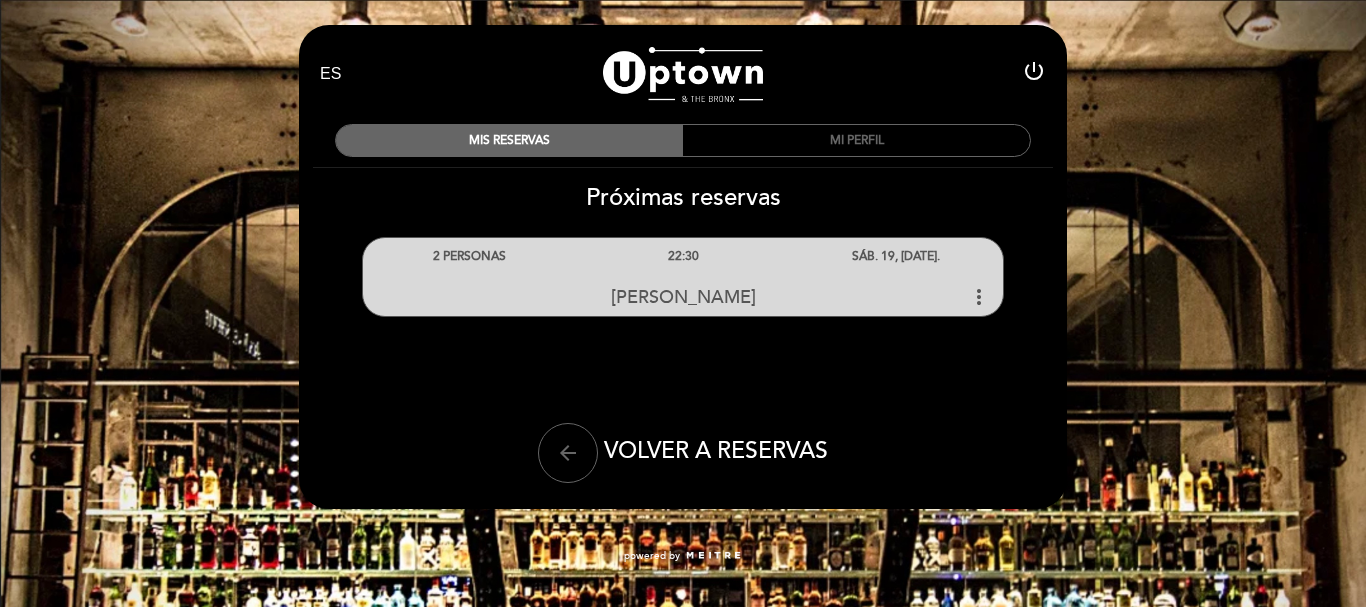 click on "power_settings_new" at bounding box center [1034, 71] 